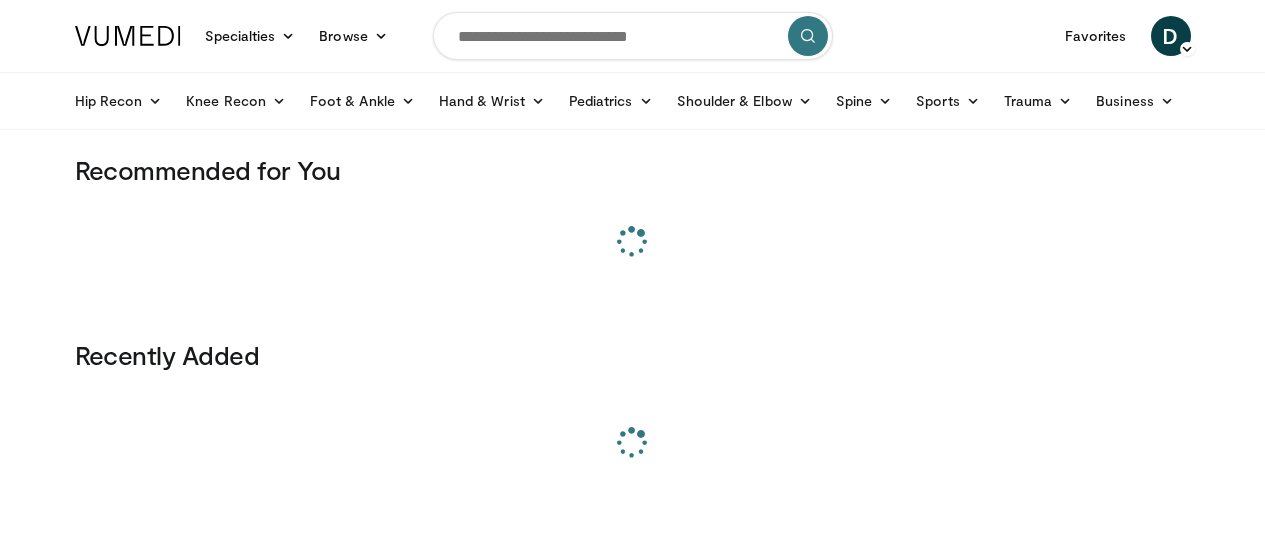 scroll, scrollTop: 0, scrollLeft: 0, axis: both 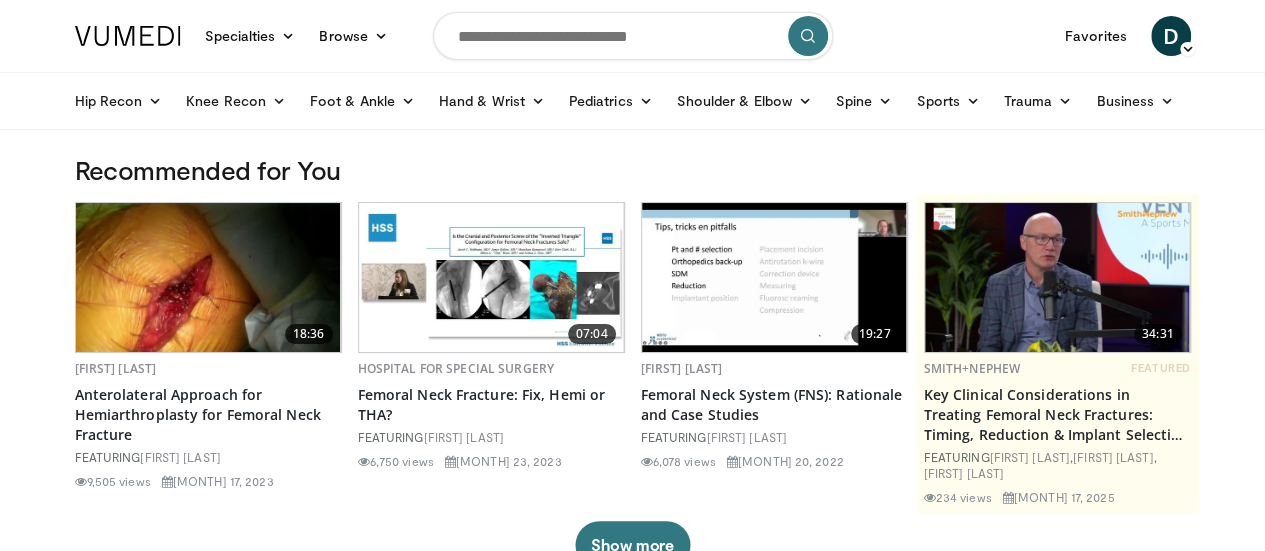 click at bounding box center (633, 36) 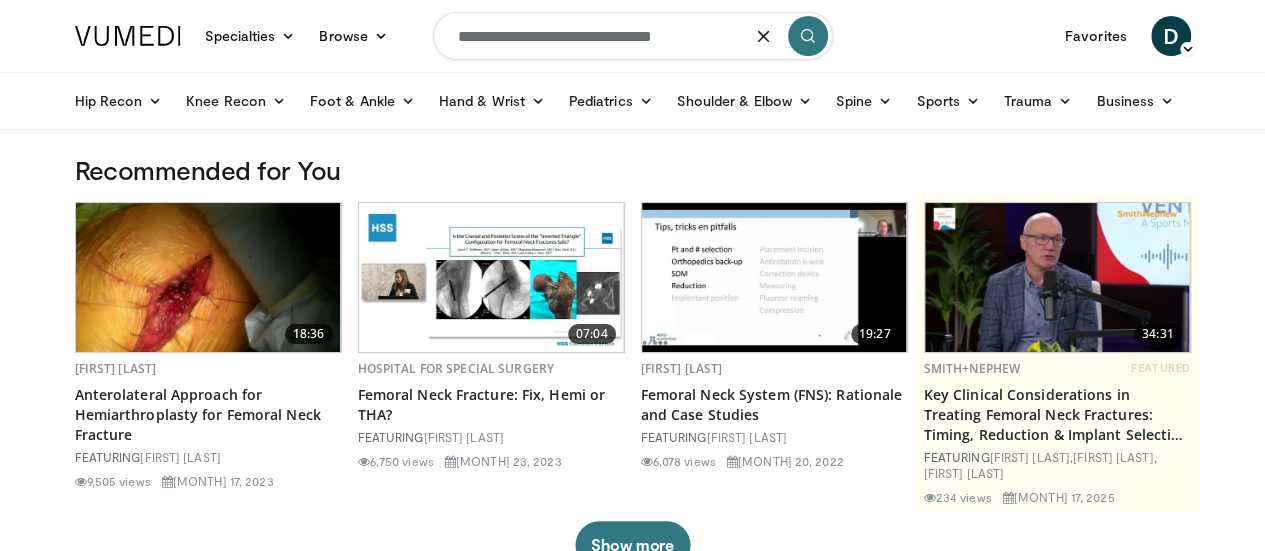 type on "**********" 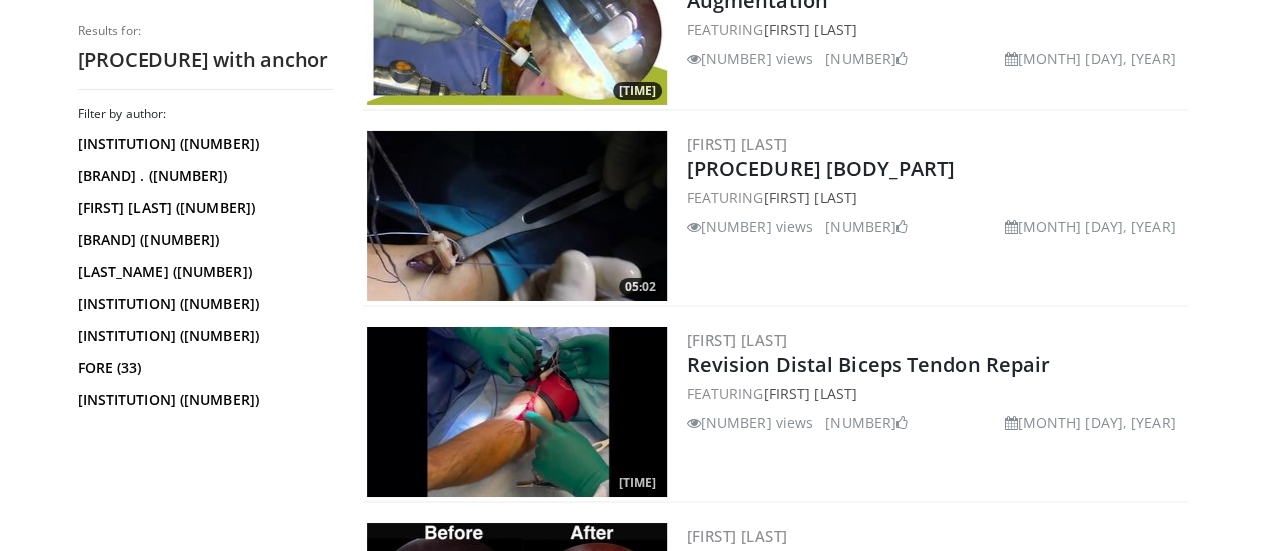 scroll, scrollTop: 3439, scrollLeft: 0, axis: vertical 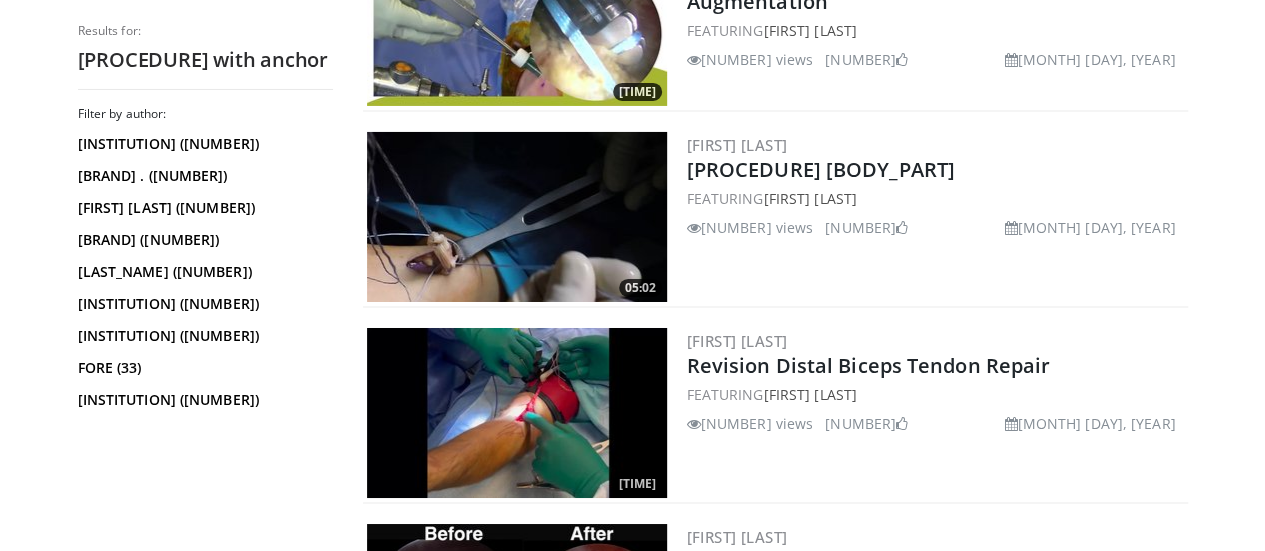 click at bounding box center [517, 217] 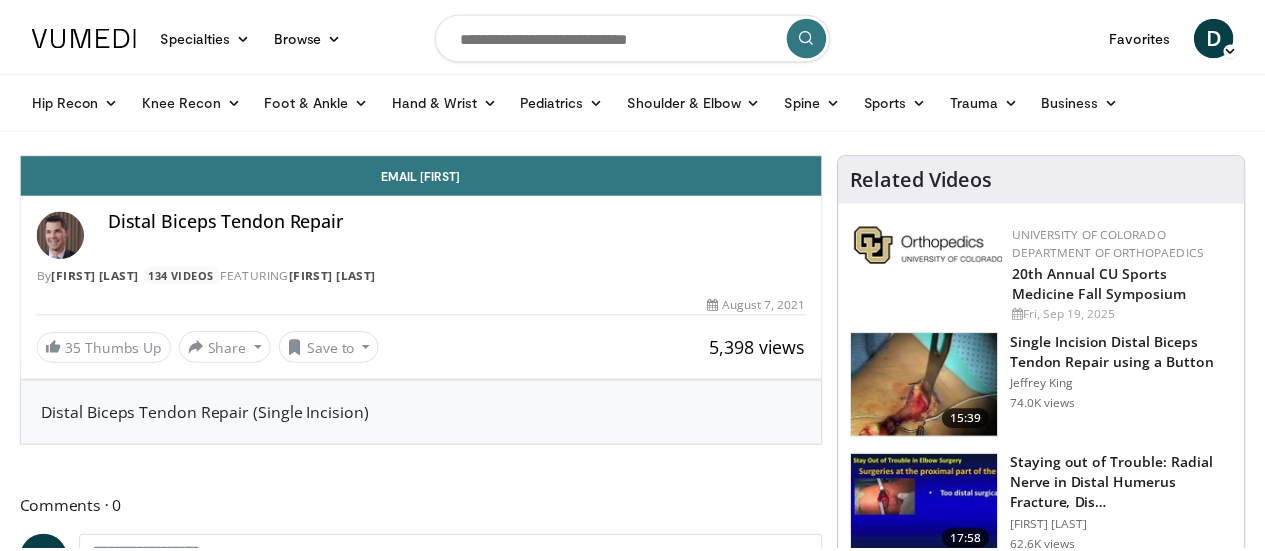 scroll, scrollTop: 0, scrollLeft: 0, axis: both 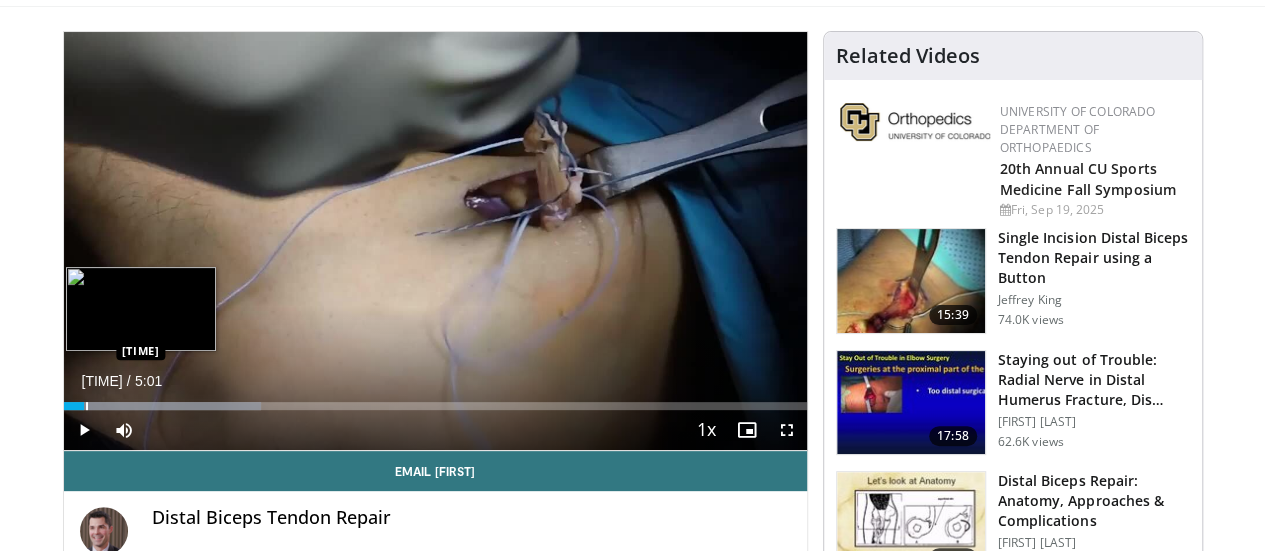click at bounding box center (87, 406) 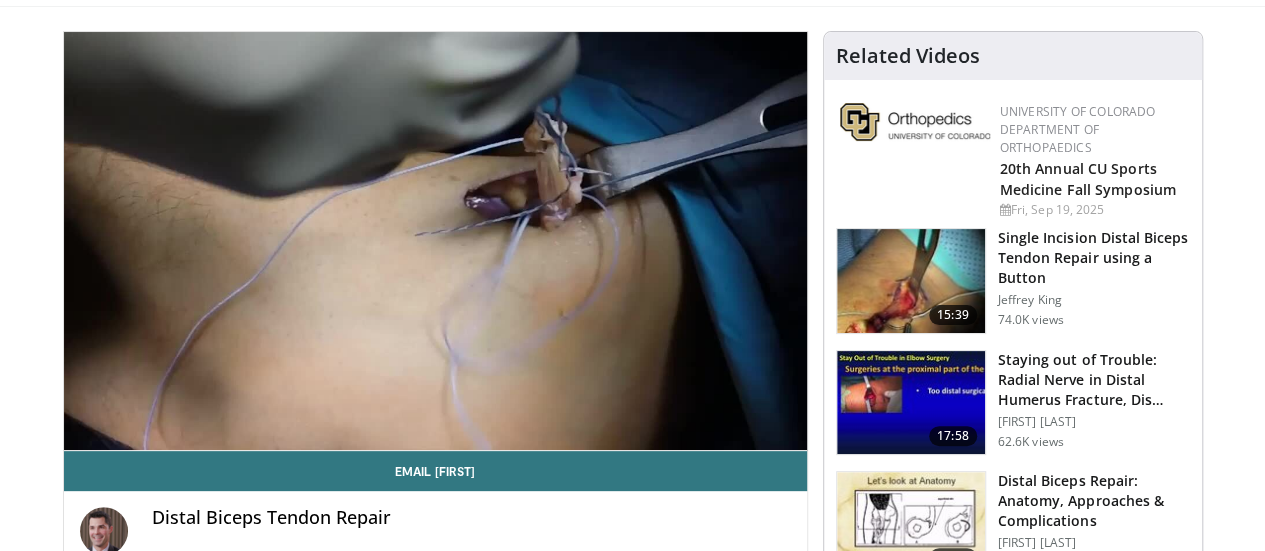 click on "Specialties
Adult & Family Medicine
Allergy, Asthma, Immunology
Anesthesiology
Cardiology
Dental
Dermatology
Endocrinology
Gastroenterology & Hepatology
General Surgery
Hematology & Oncology
Infectious Disease
Nephrology
Neurology
Neurosurgery
Obstetrics & Gynecology
Ophthalmology
Oral Maxillofacial
Orthopaedics
Otolaryngology
Pediatrics
Plastic Surgery
Podiatry
Psychiatry
Pulmonology
Radiation Oncology
Radiology
Rheumatology
Urology" at bounding box center [632, 1445] 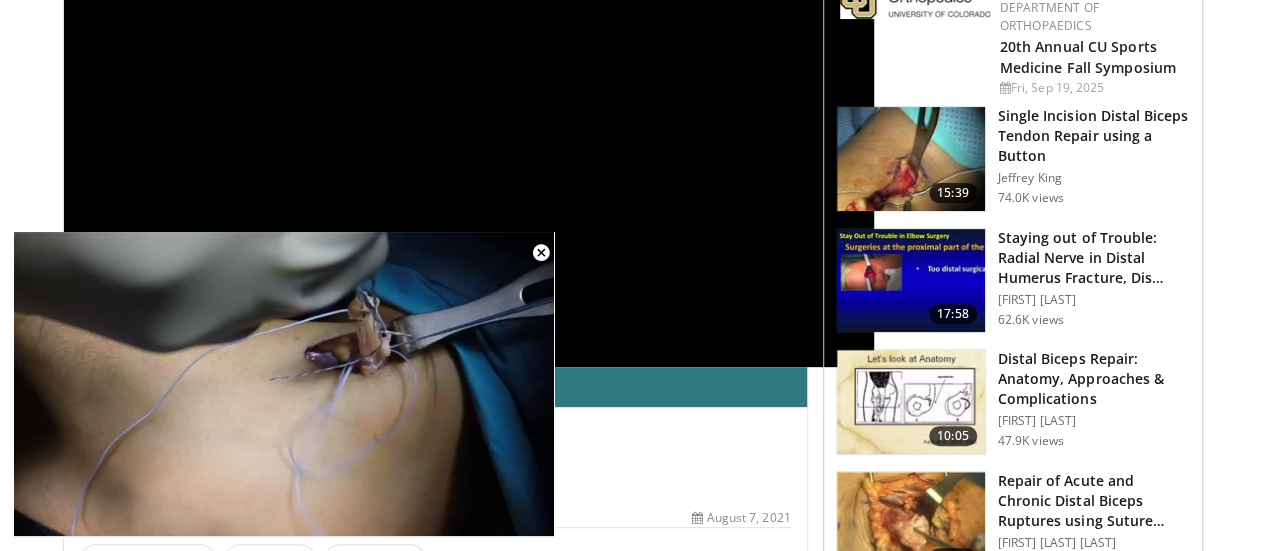 scroll, scrollTop: 258, scrollLeft: 0, axis: vertical 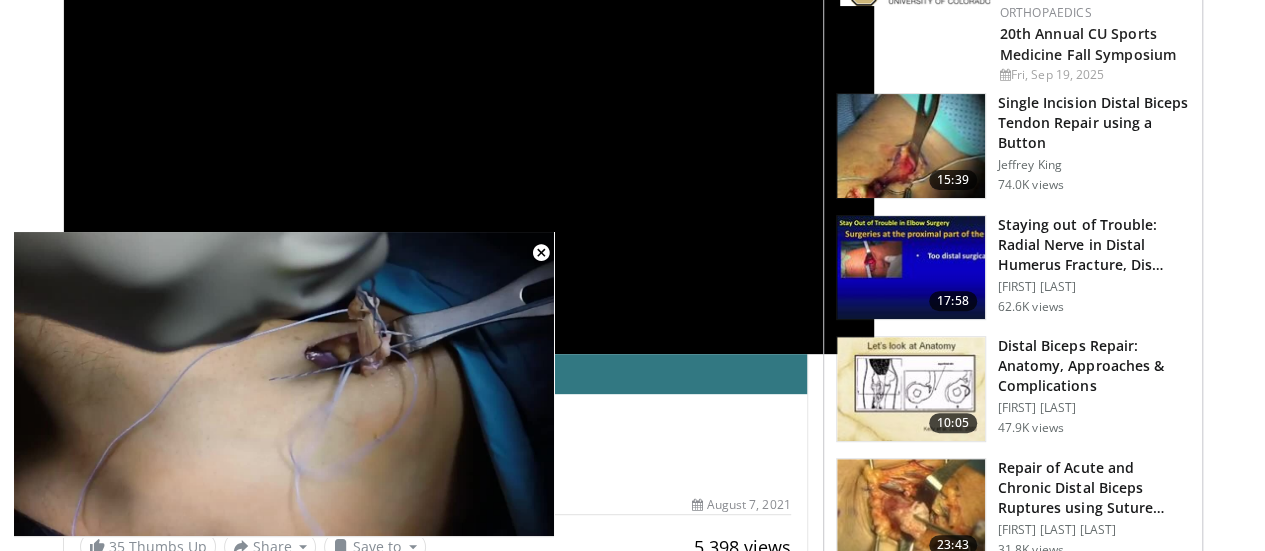 click on "**********" at bounding box center [469, 125] 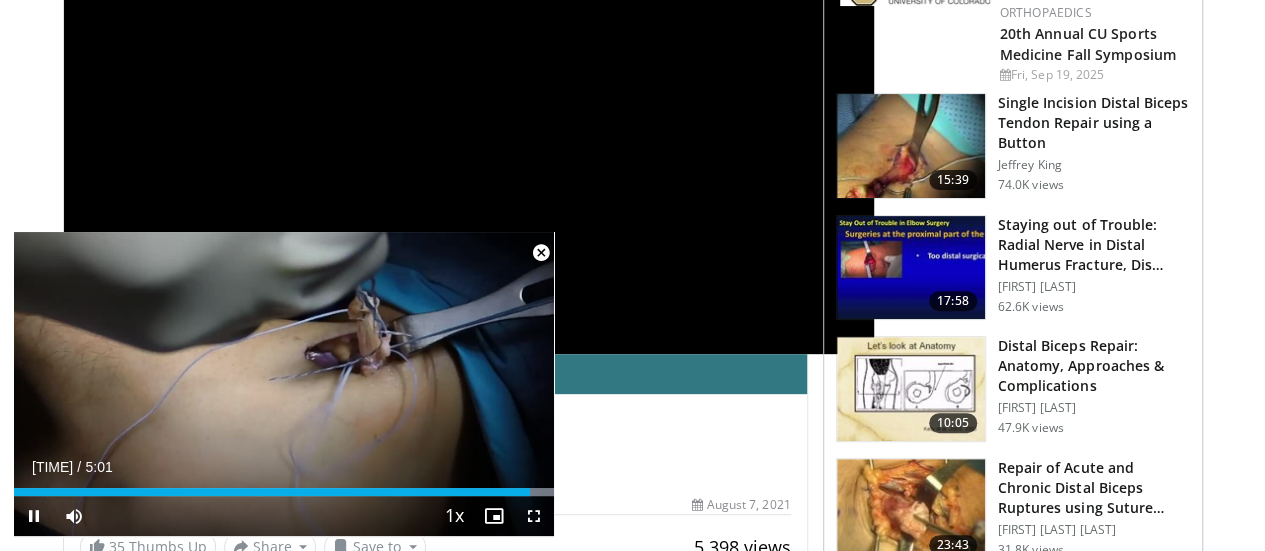 click at bounding box center (541, 253) 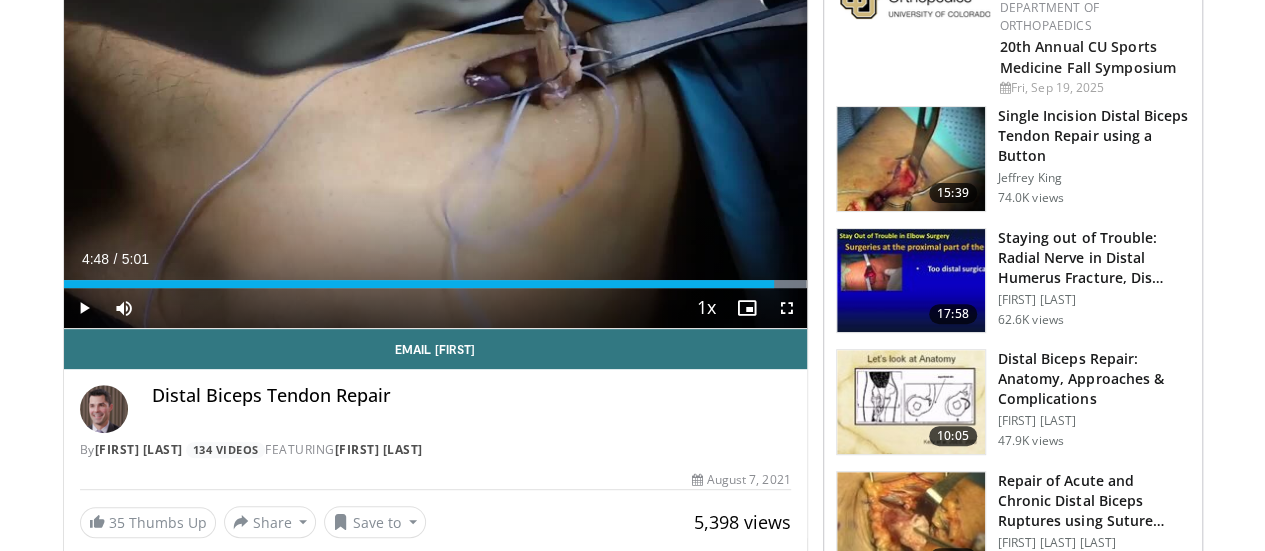 scroll, scrollTop: 258, scrollLeft: 0, axis: vertical 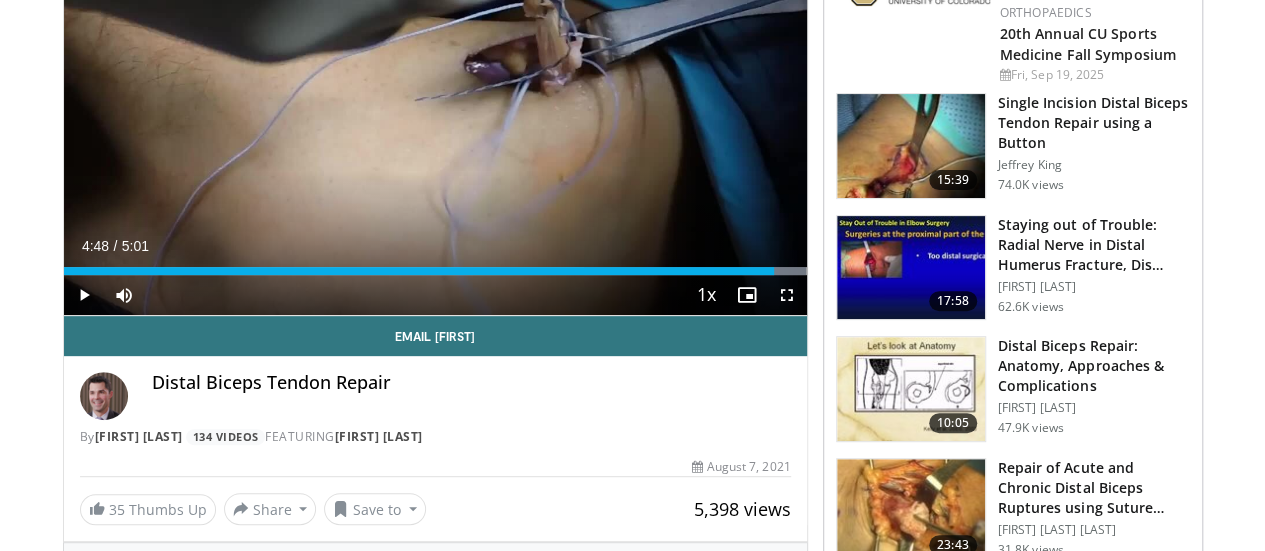 click at bounding box center [911, 389] 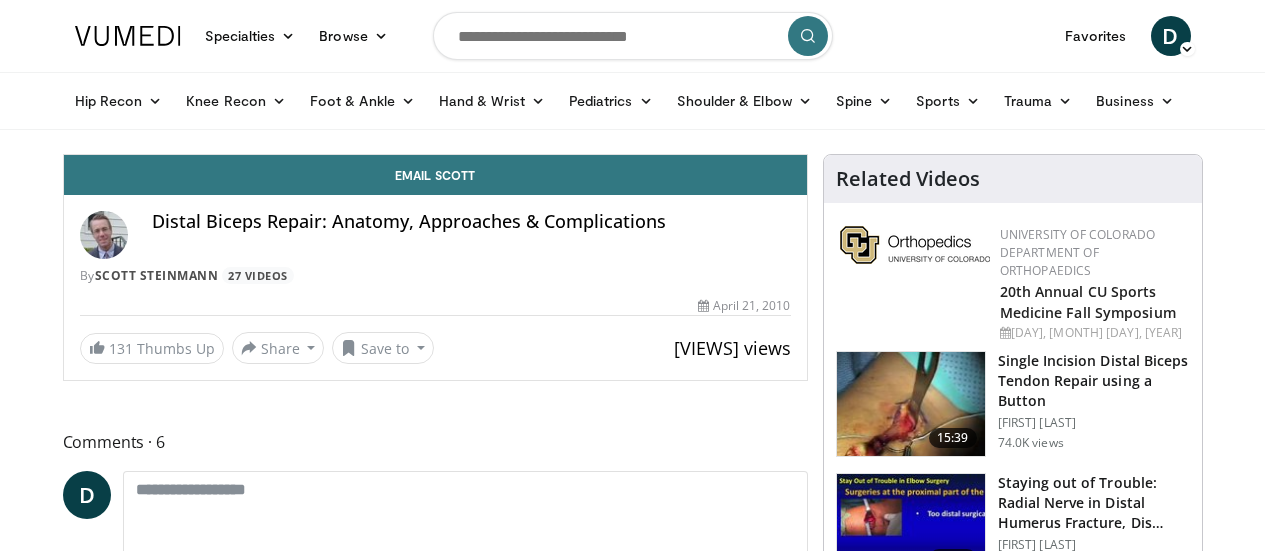 scroll, scrollTop: 0, scrollLeft: 0, axis: both 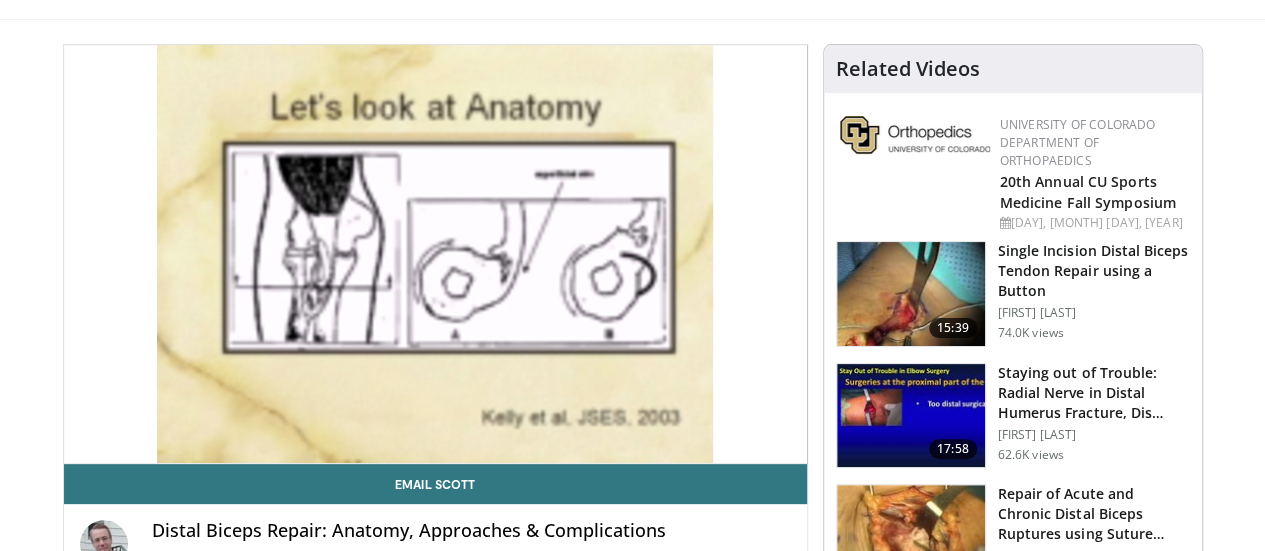 click on "Specialties
Adult & Family Medicine
Allergy, Asthma, Immunology
Anesthesiology
Cardiology
Dental
Dermatology
Endocrinology
Gastroenterology & Hepatology
General Surgery
Hematology & Oncology
Infectious Disease
Nephrology
Neurology
Neurosurgery
Obstetrics & Gynecology
Ophthalmology
Oral Maxillofacial
Orthopaedics
Otolaryngology
Pediatrics
Plastic Surgery
Podiatry
Psychiatry
Pulmonology
Radiation Oncology
Radiology
Rheumatology
Urology" at bounding box center (632, 1458) 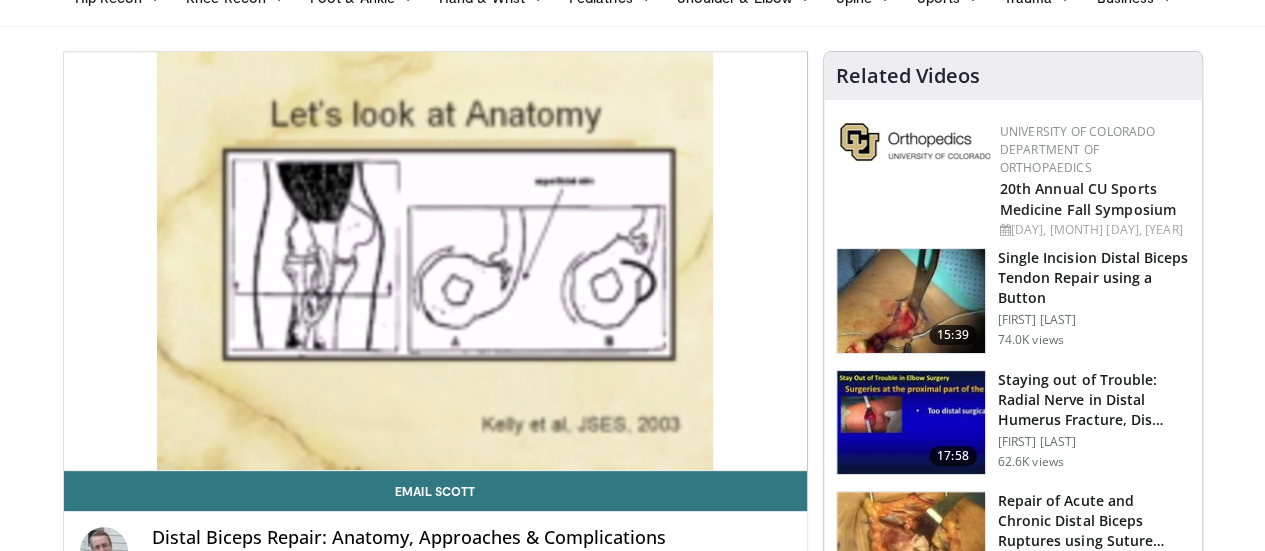 scroll, scrollTop: 102, scrollLeft: 0, axis: vertical 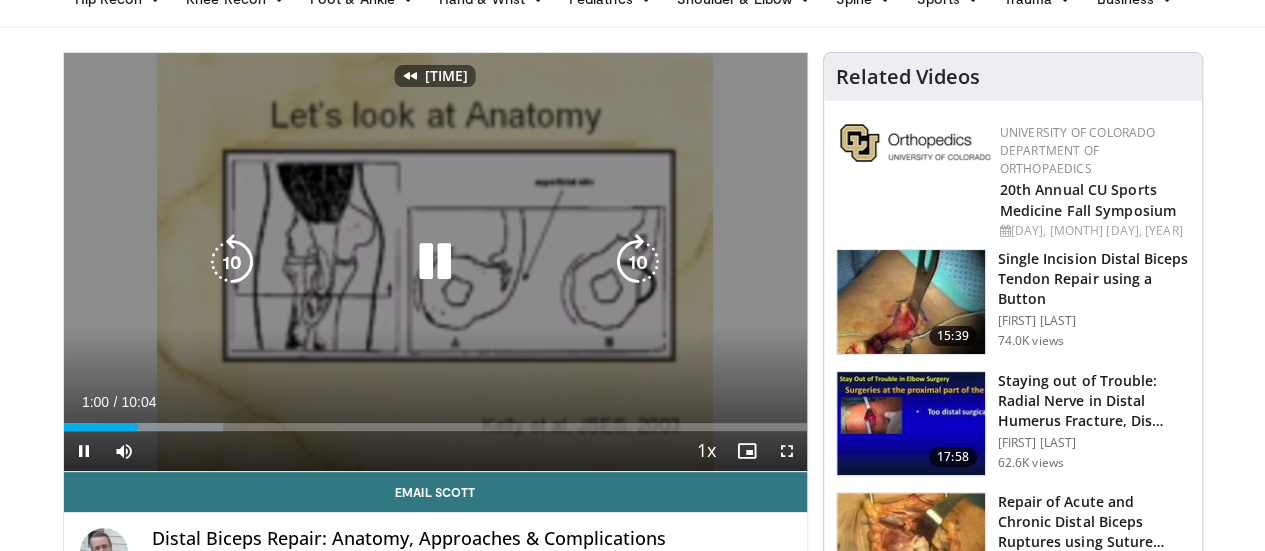 click at bounding box center [435, 262] 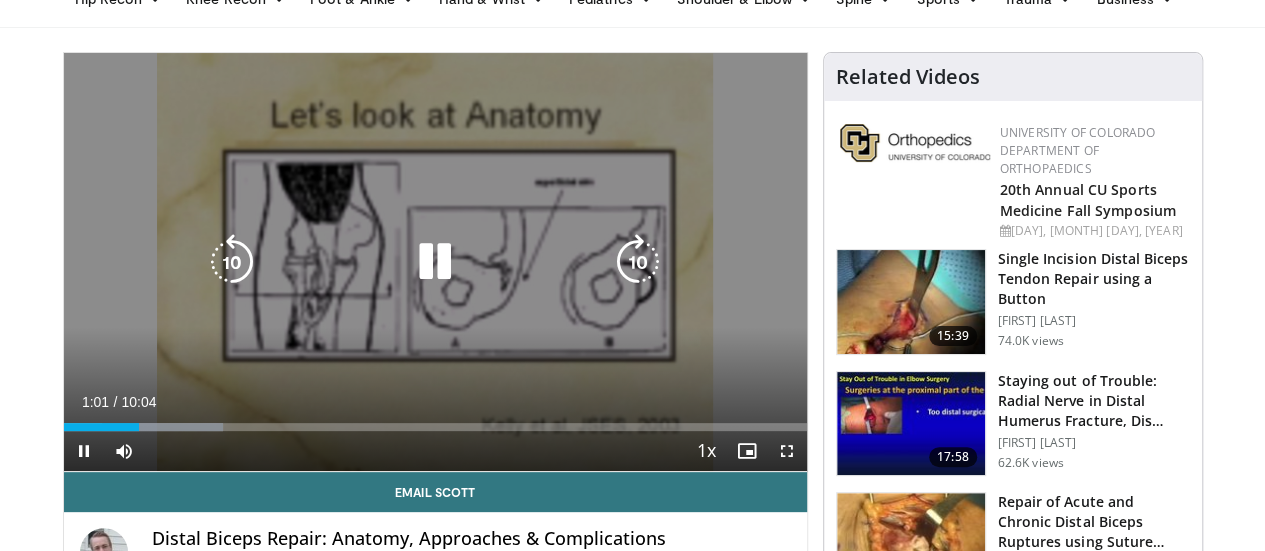 click at bounding box center (435, 262) 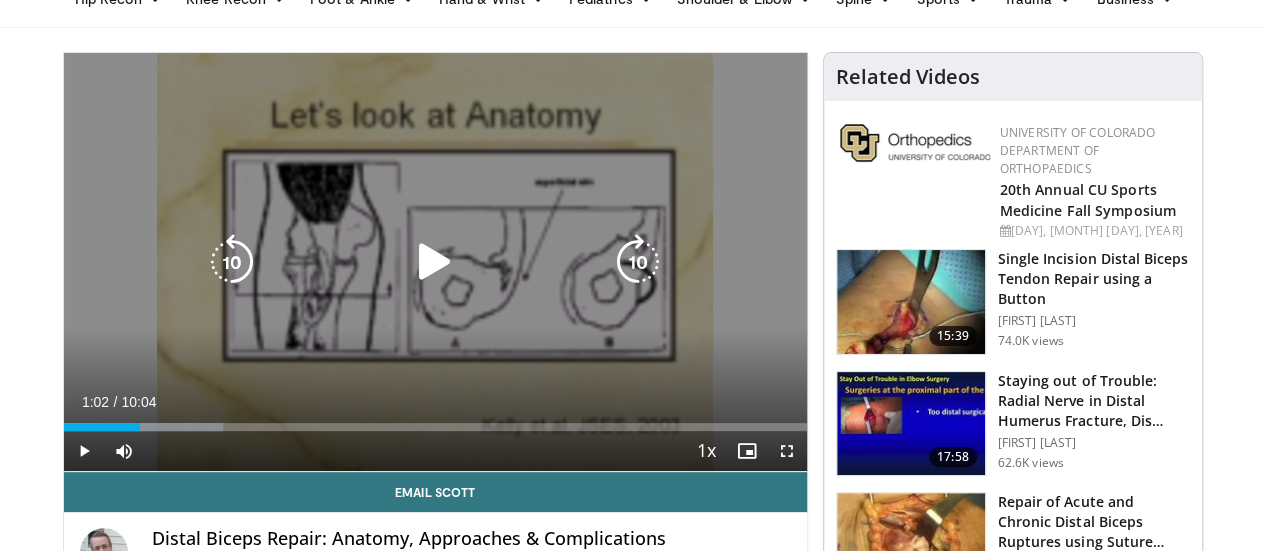 click at bounding box center (435, 262) 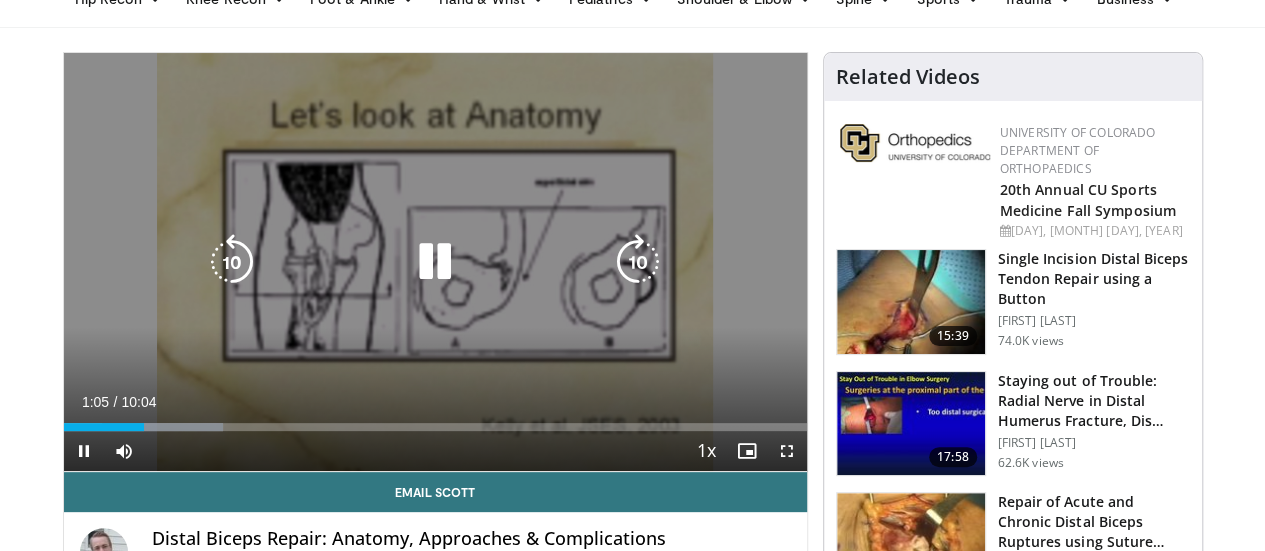 click at bounding box center [435, 262] 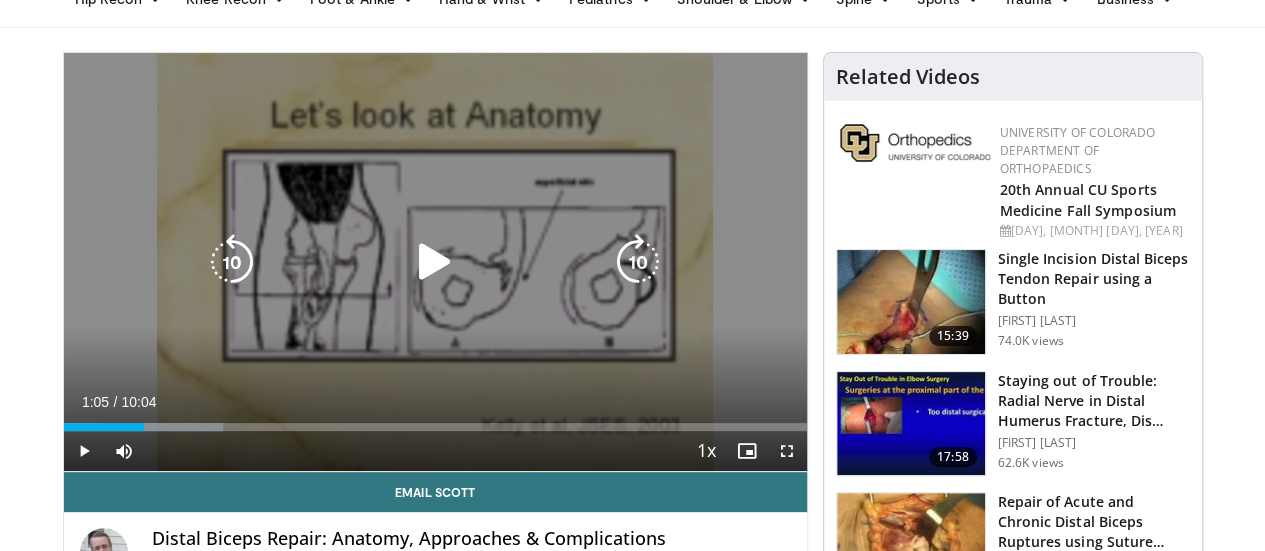 click at bounding box center (435, 262) 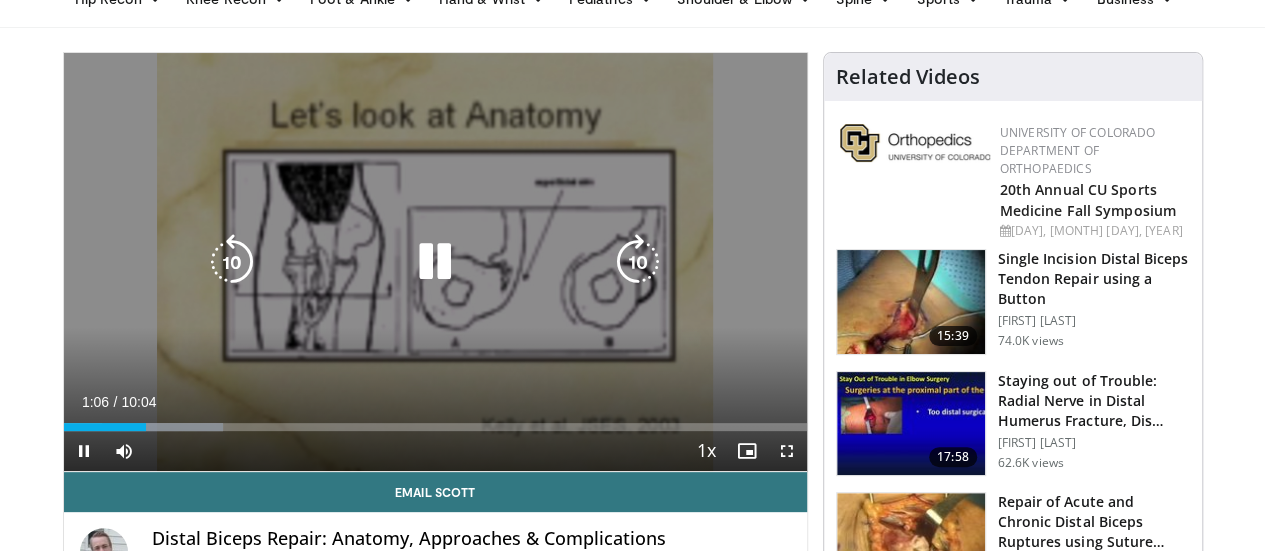 click at bounding box center (435, 262) 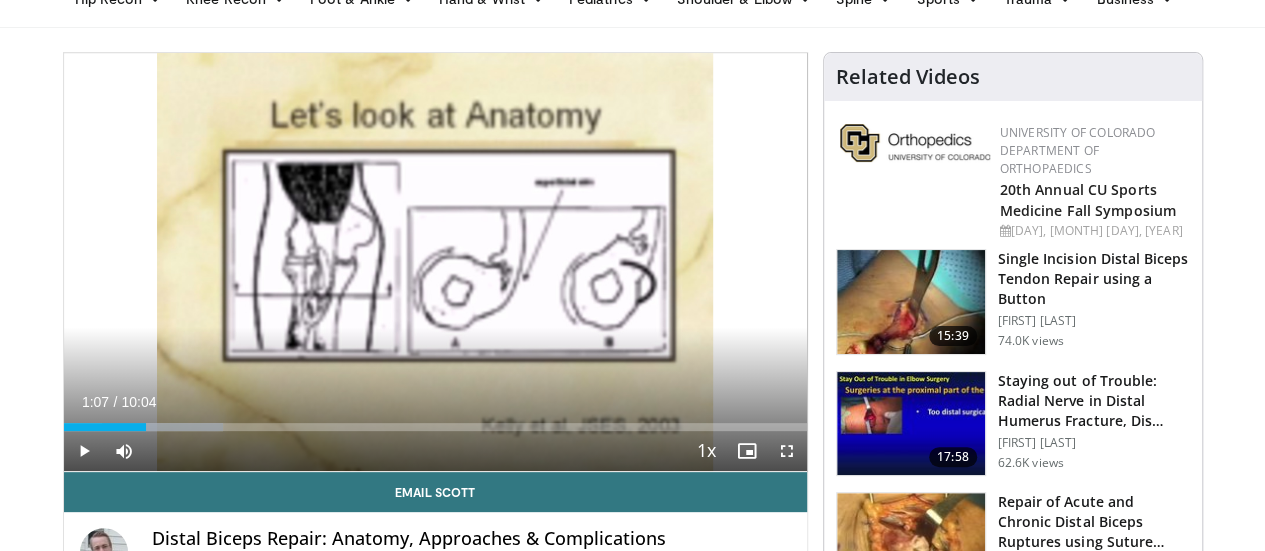 click on "10 seconds
Tap to unmute" at bounding box center [435, 262] 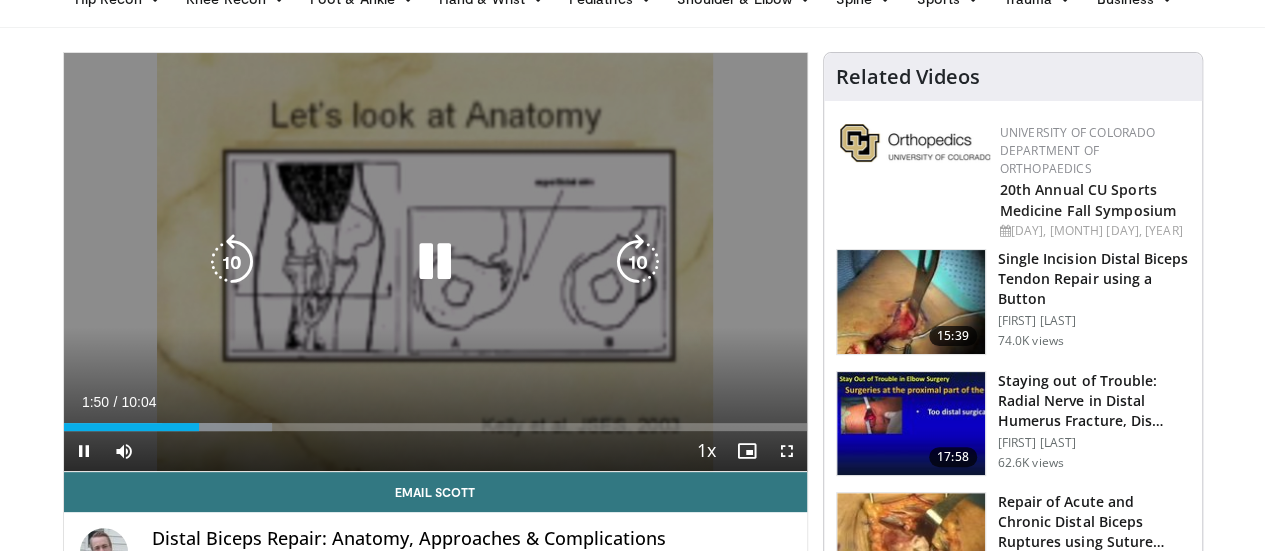 click at bounding box center [435, 262] 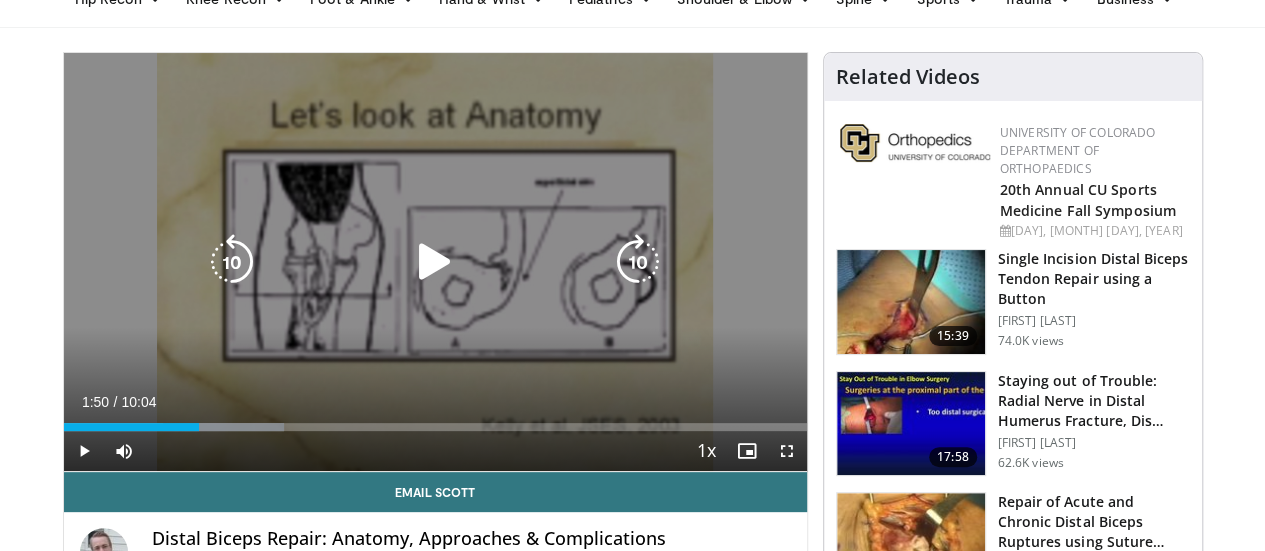 click at bounding box center [435, 262] 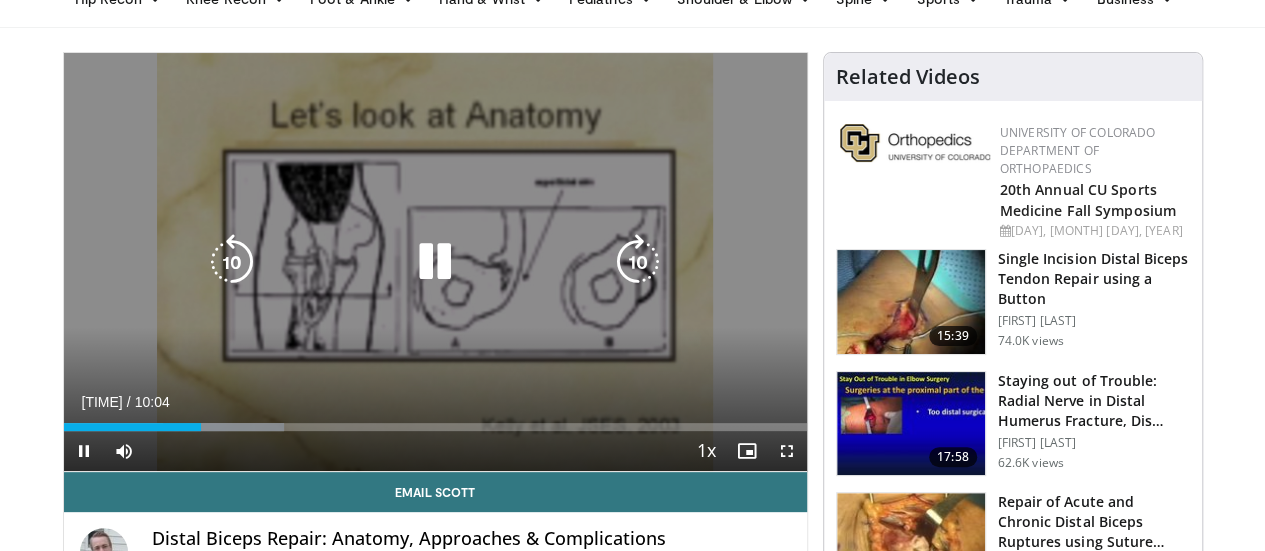click at bounding box center (435, 262) 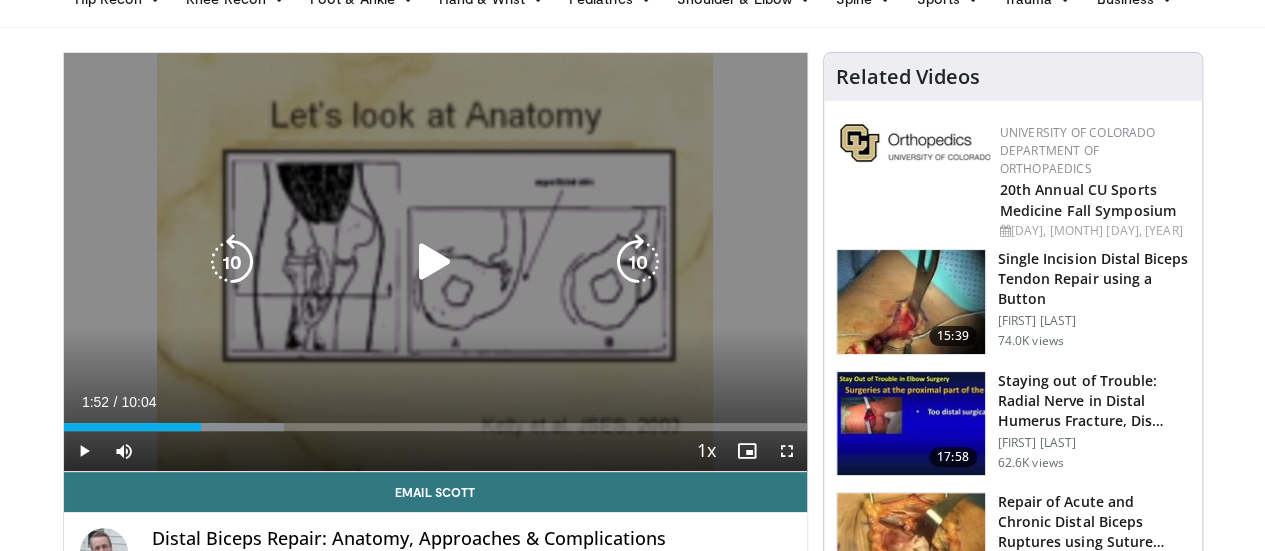 click at bounding box center [435, 262] 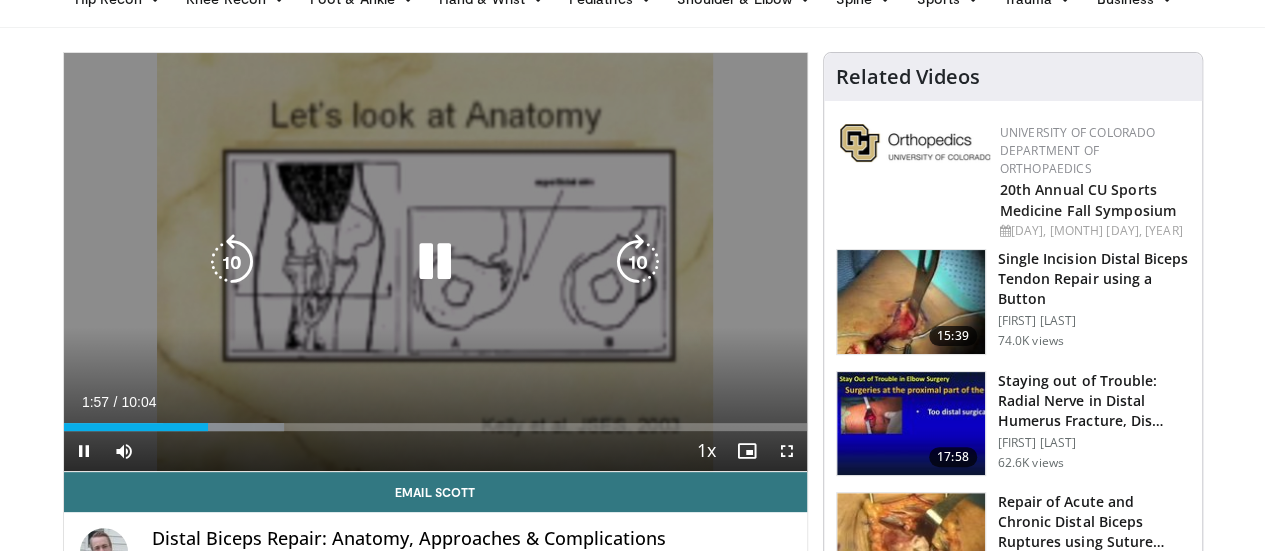 click on "10 seconds
Tap to unmute" at bounding box center [435, 262] 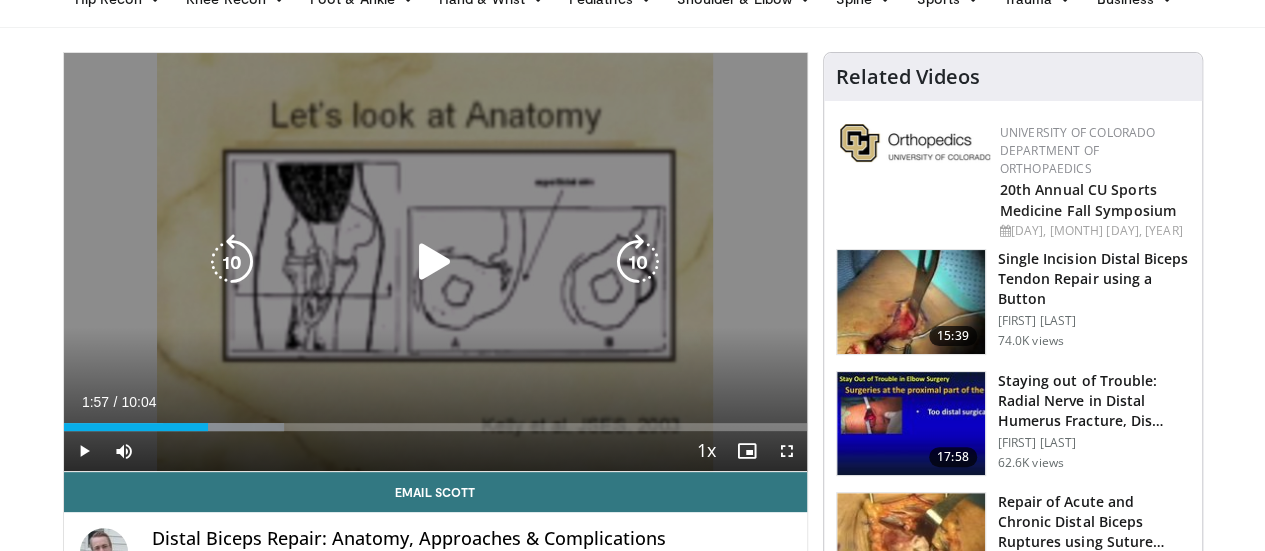 click at bounding box center [435, 262] 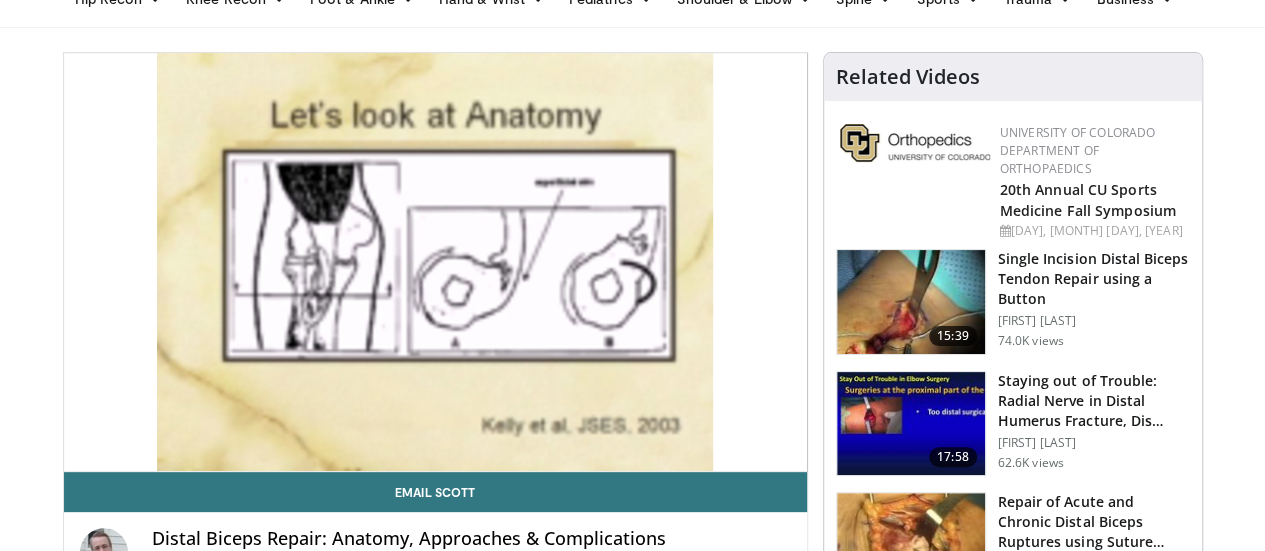 type 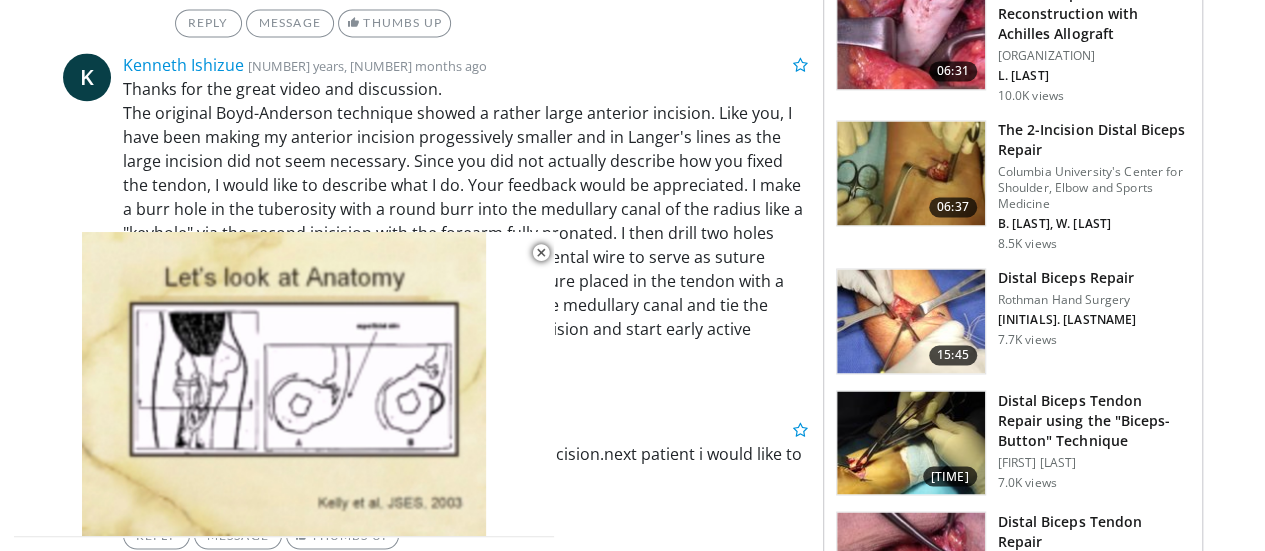 scroll, scrollTop: 1494, scrollLeft: 0, axis: vertical 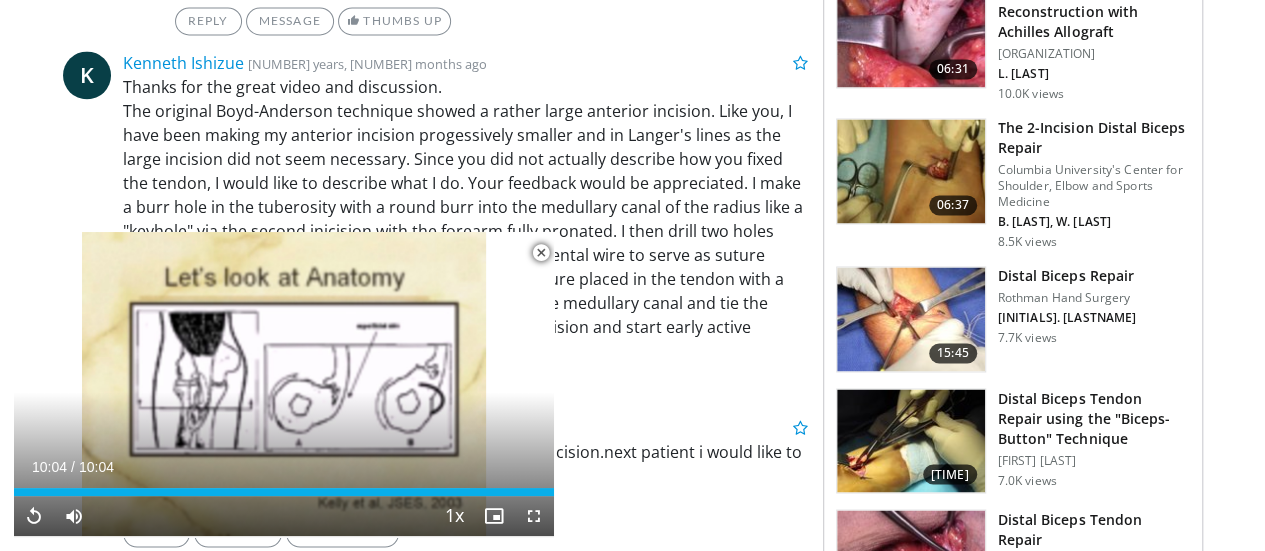 click at bounding box center (541, 253) 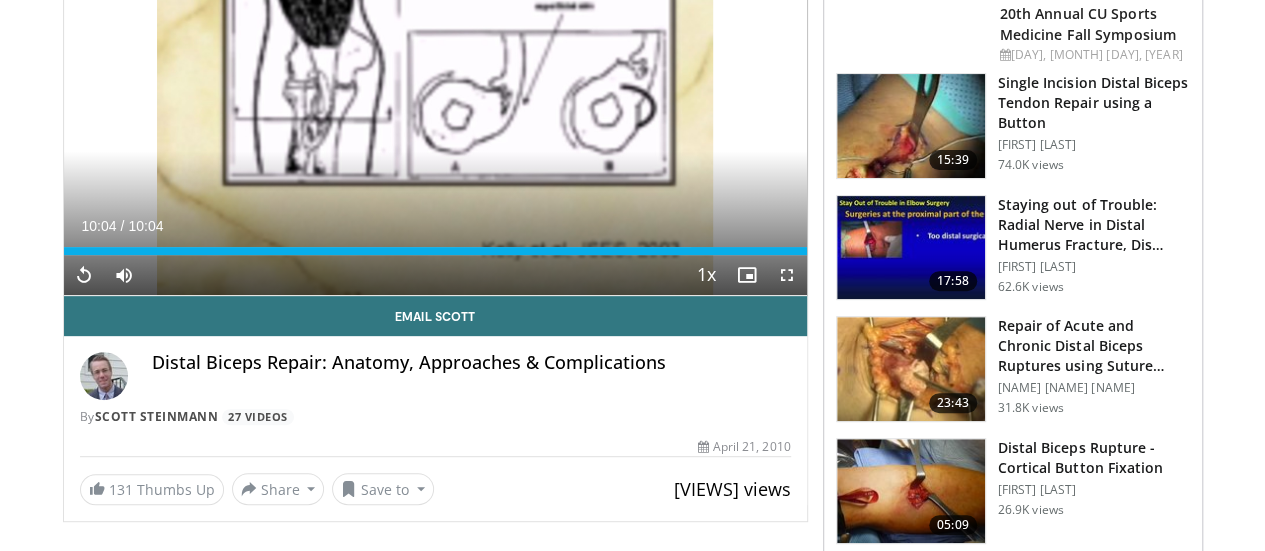 scroll, scrollTop: 272, scrollLeft: 0, axis: vertical 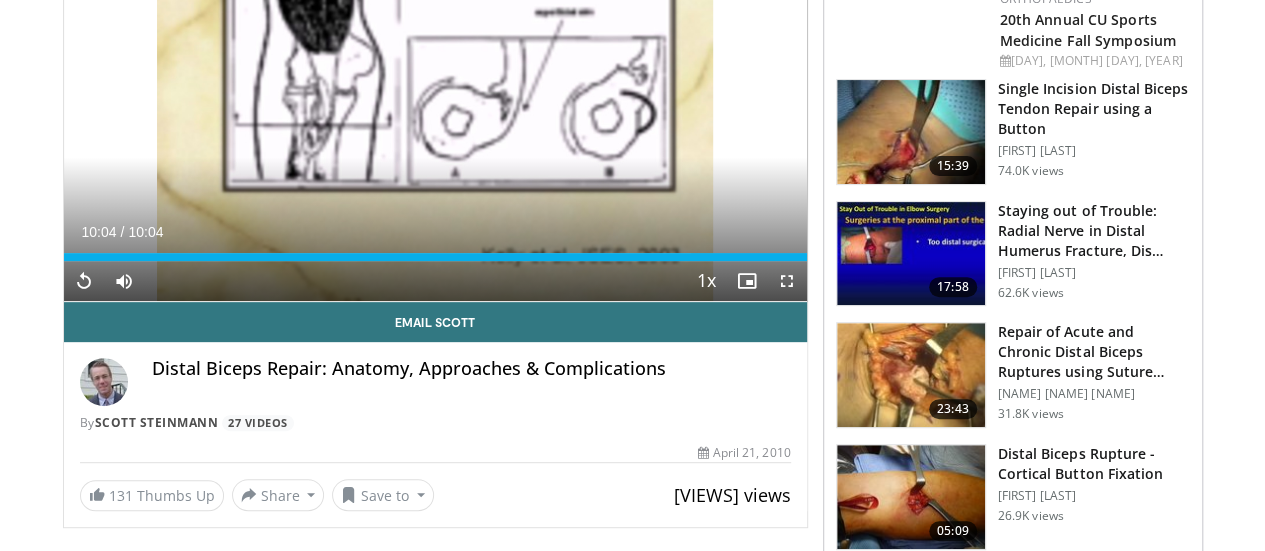 click at bounding box center (911, 375) 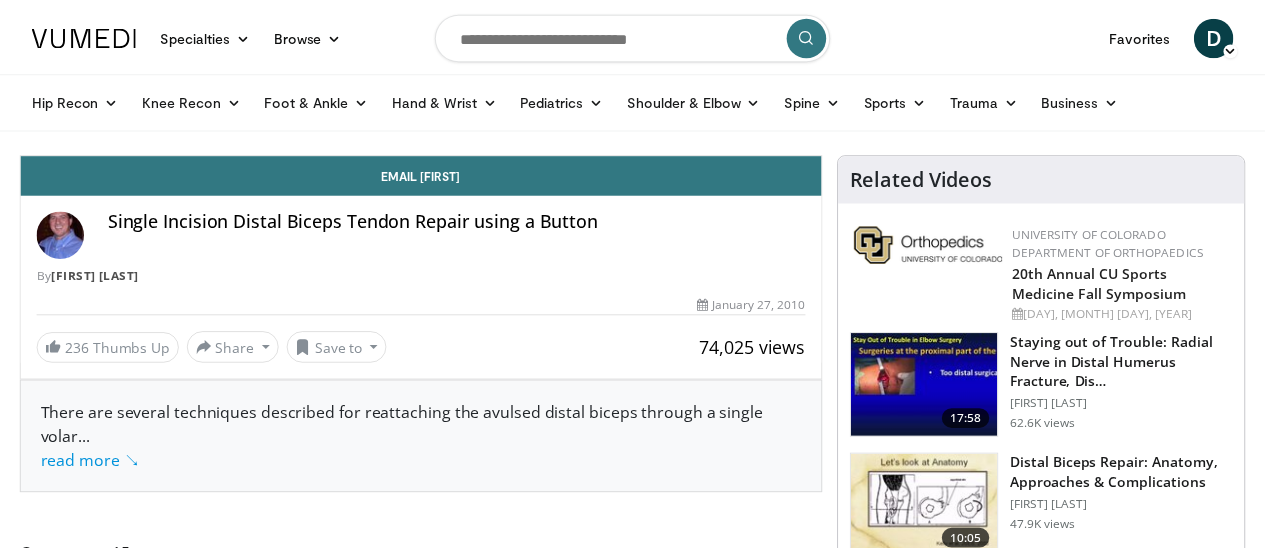 scroll, scrollTop: 0, scrollLeft: 0, axis: both 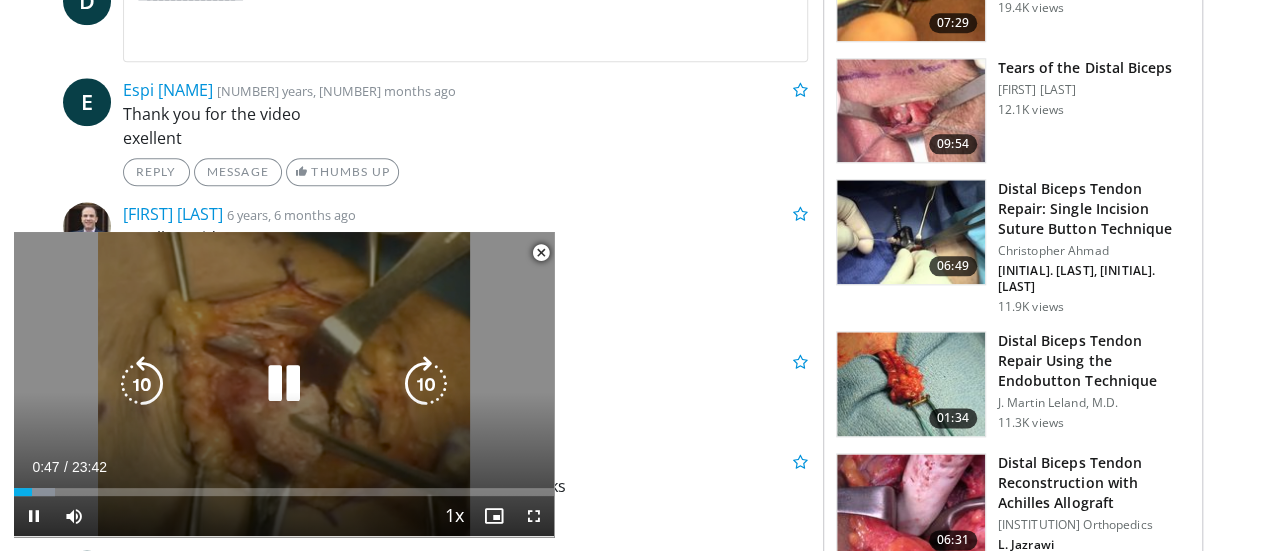 click at bounding box center (284, 384) 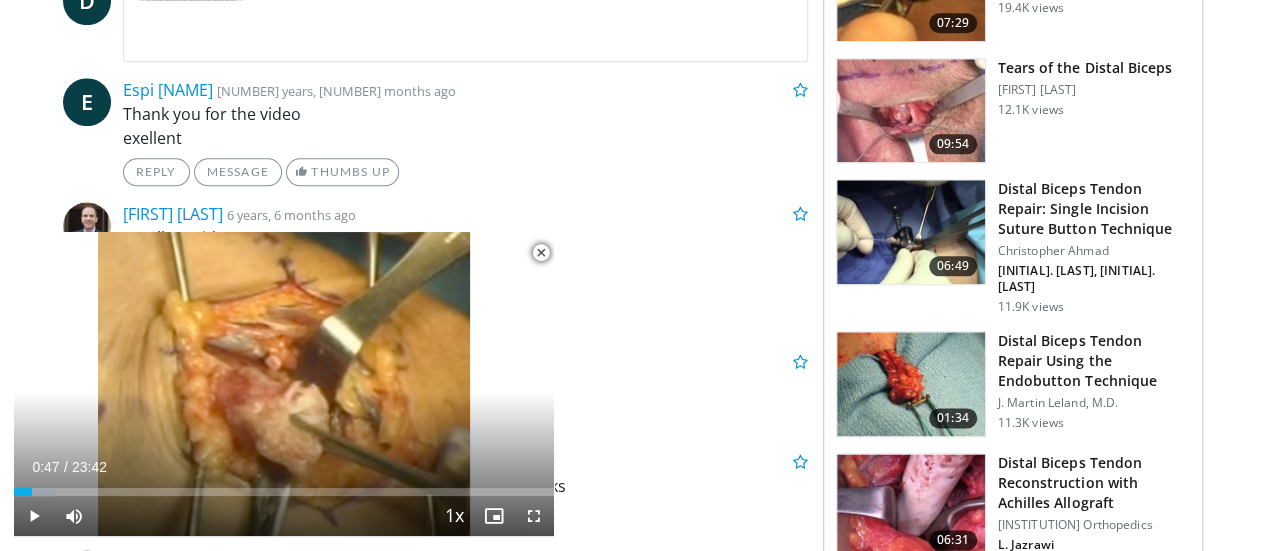 type 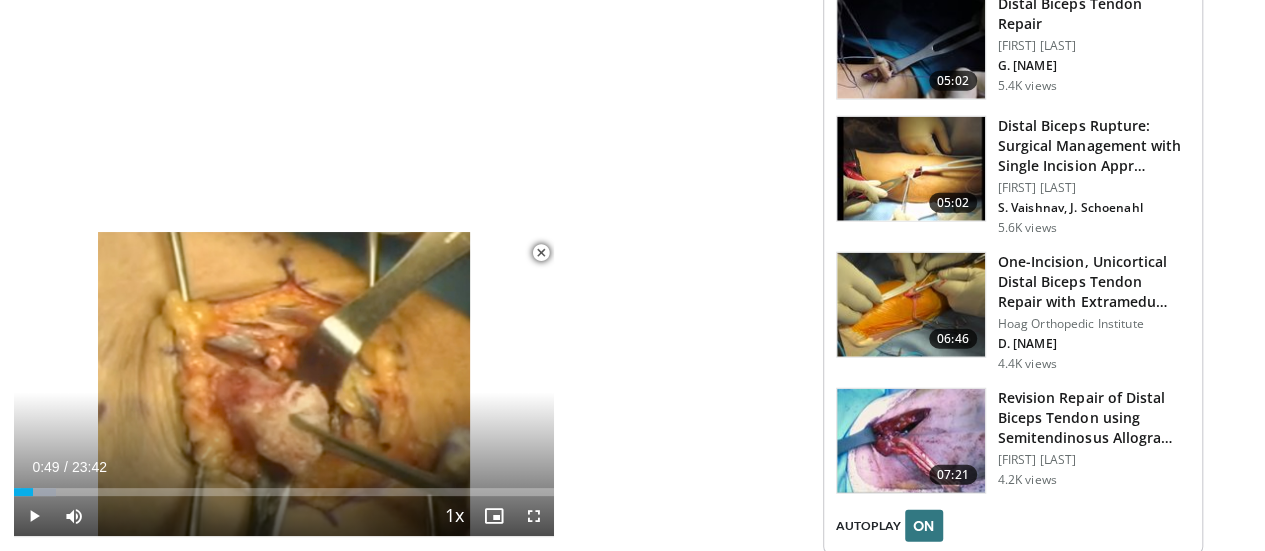 scroll, scrollTop: 2419, scrollLeft: 0, axis: vertical 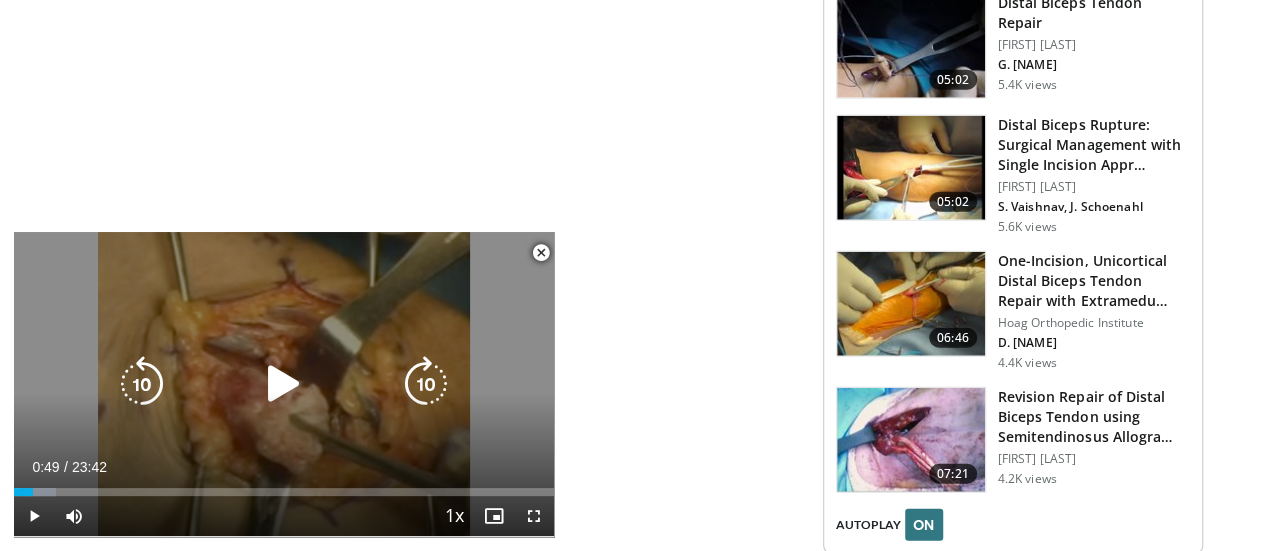 click at bounding box center (284, 384) 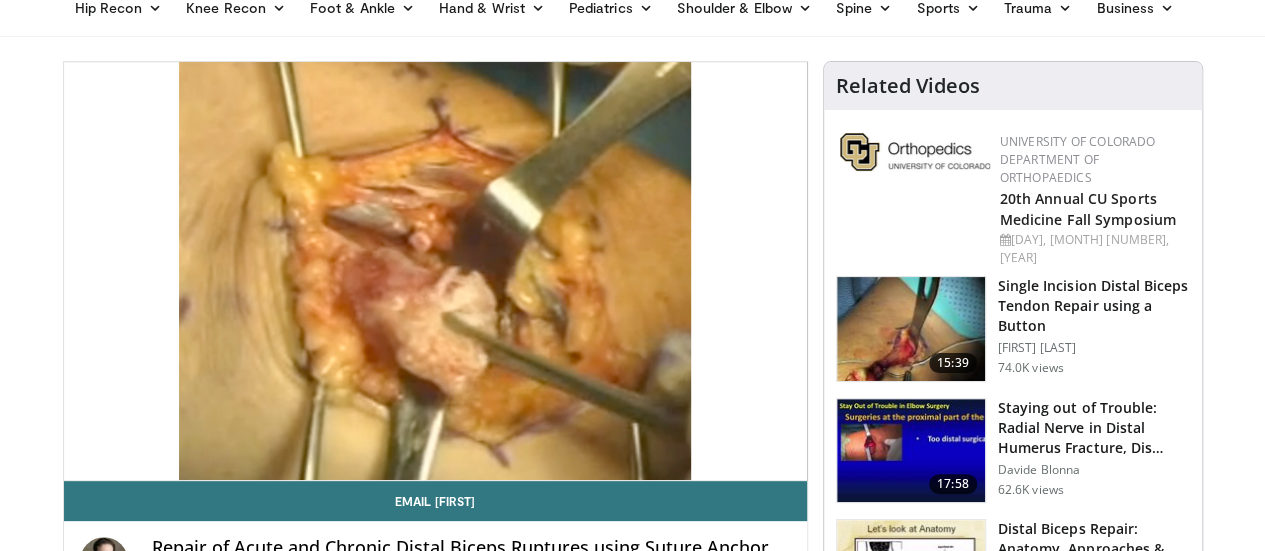 scroll, scrollTop: 98, scrollLeft: 0, axis: vertical 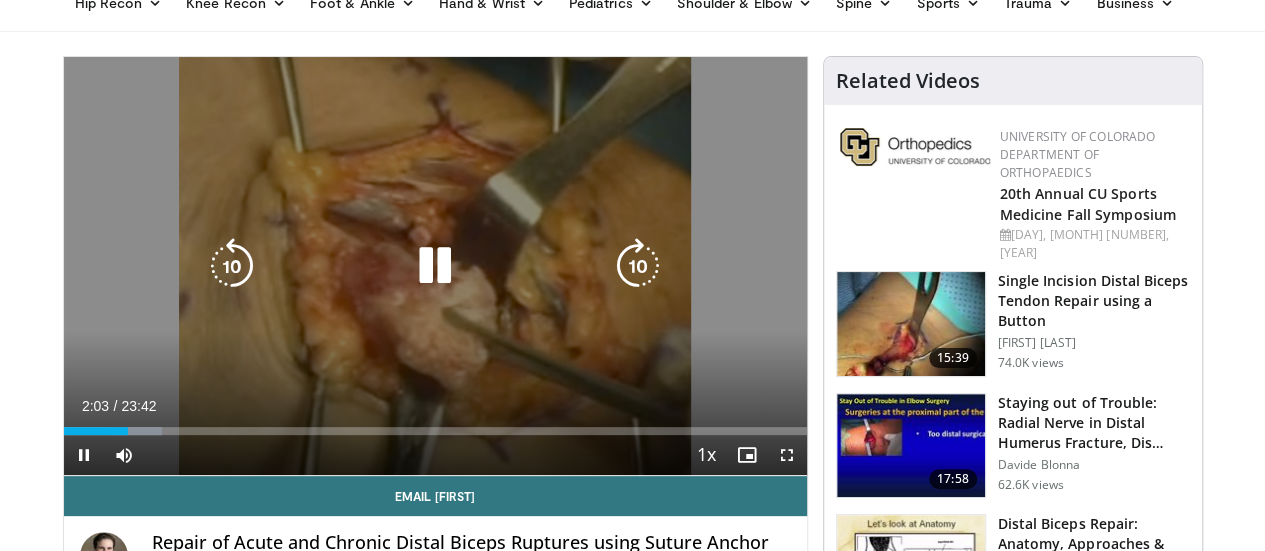 click on "10 seconds
Tap to unmute" at bounding box center [435, 266] 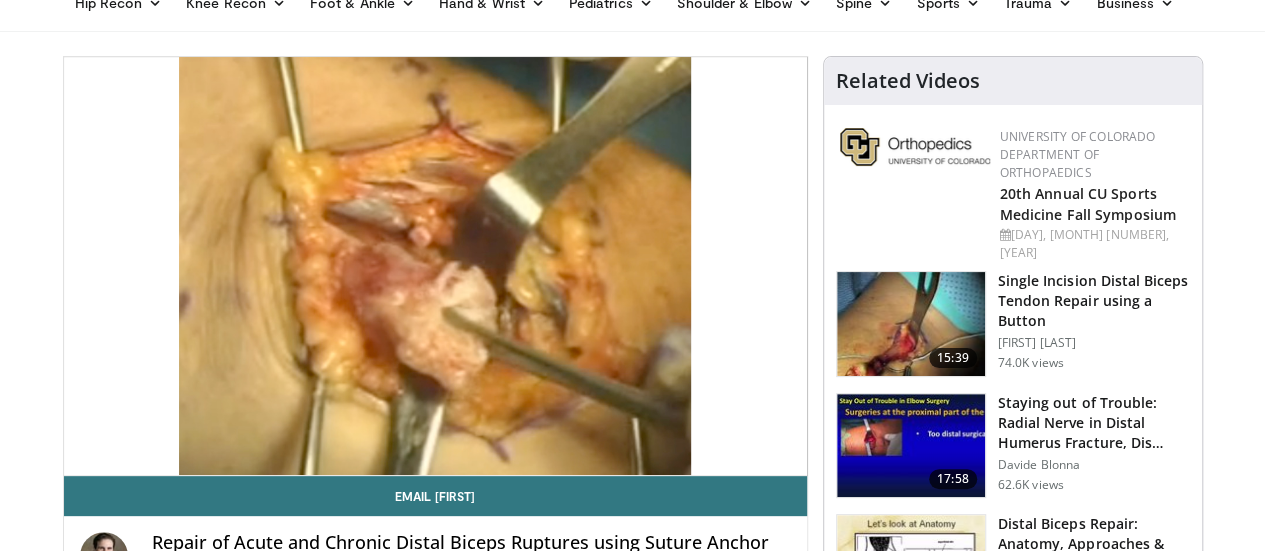click on "**********" at bounding box center (443, 1465) 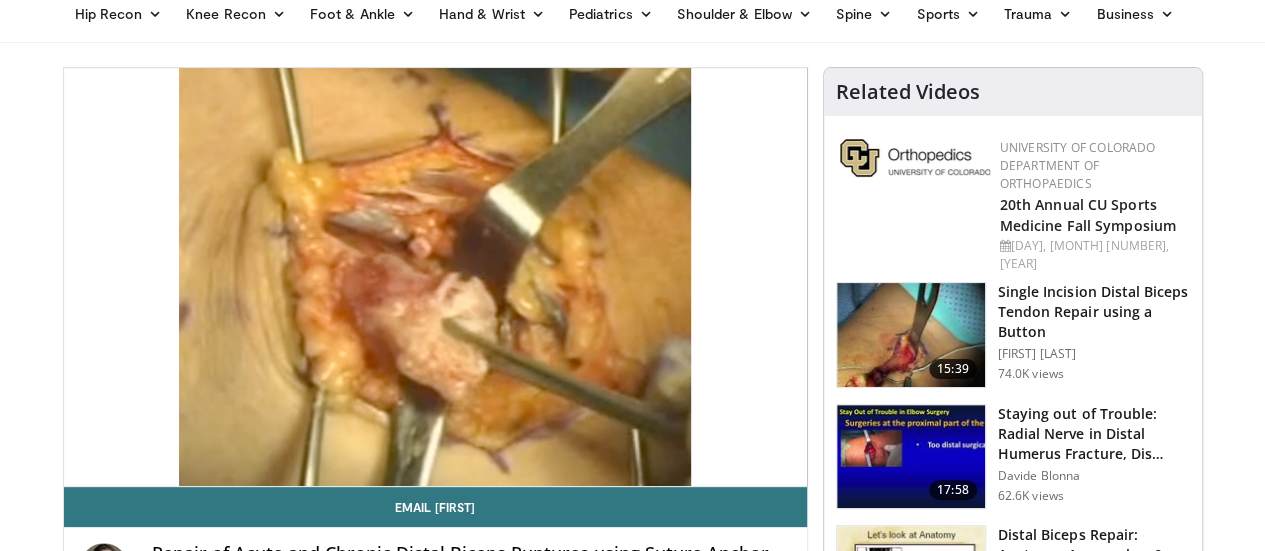 scroll, scrollTop: 86, scrollLeft: 0, axis: vertical 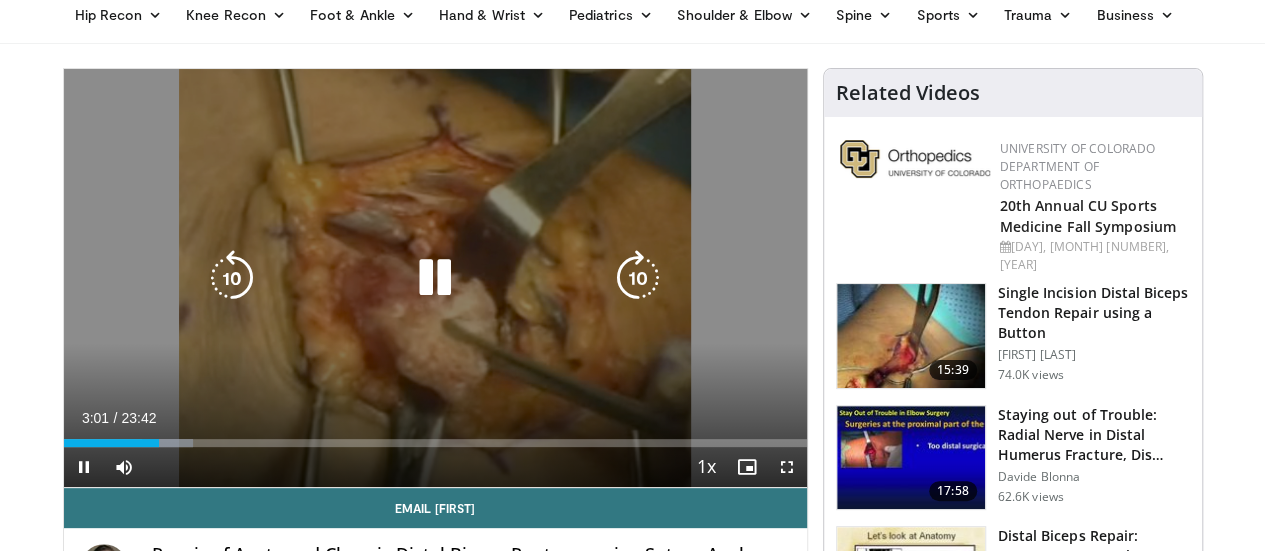 click on "10 seconds
Tap to unmute" at bounding box center (435, 278) 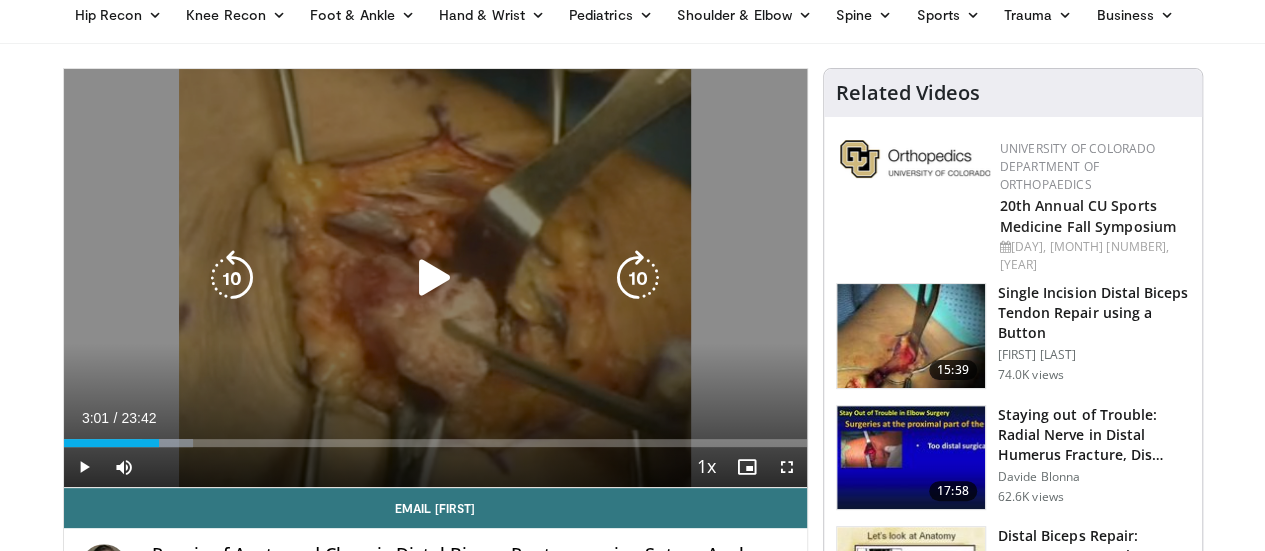 click at bounding box center (435, 278) 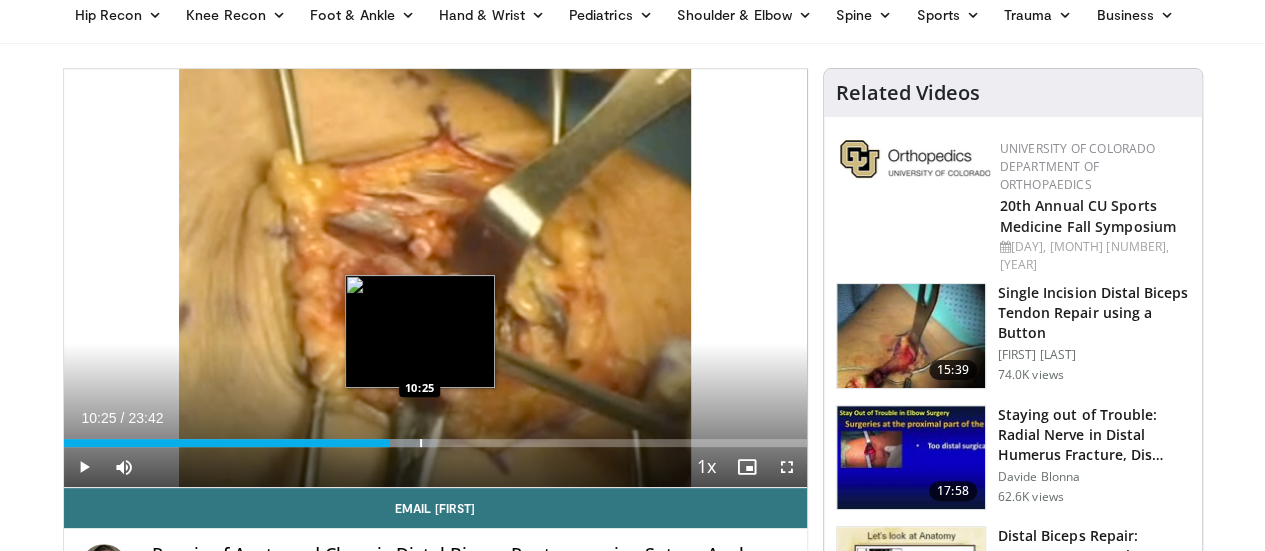 click at bounding box center (421, 443) 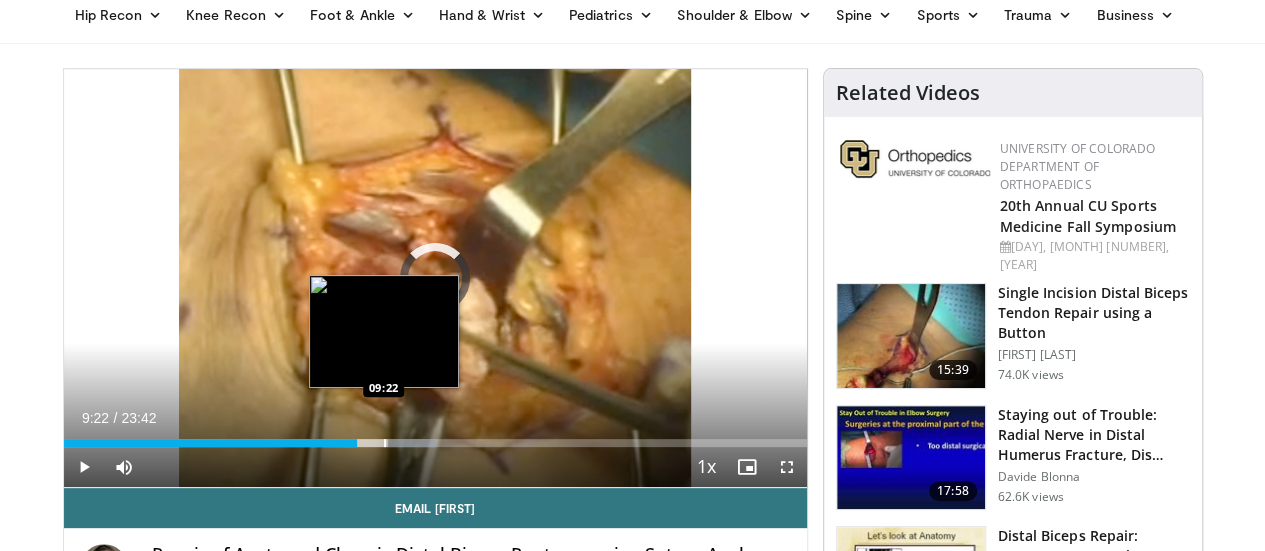 click at bounding box center [385, 443] 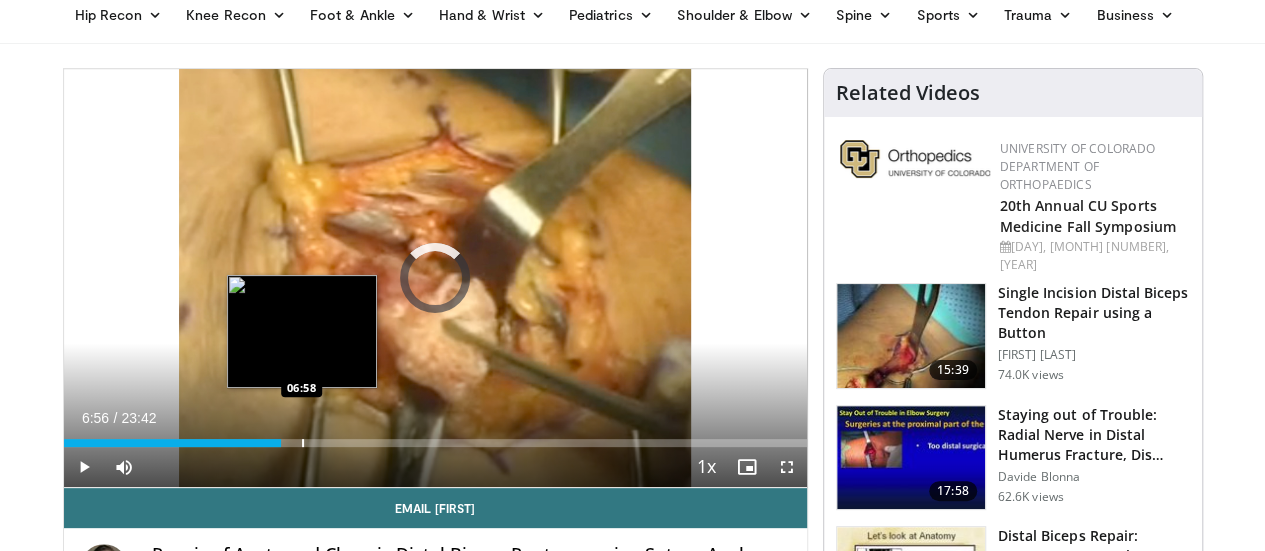 click on "06:56" at bounding box center (172, 443) 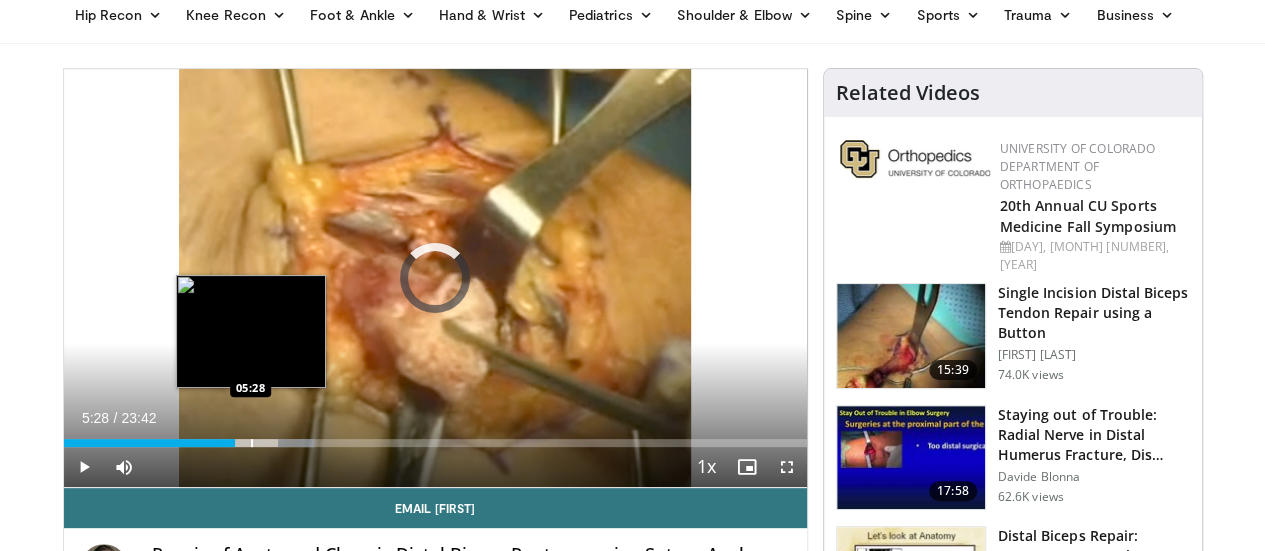 click at bounding box center (252, 443) 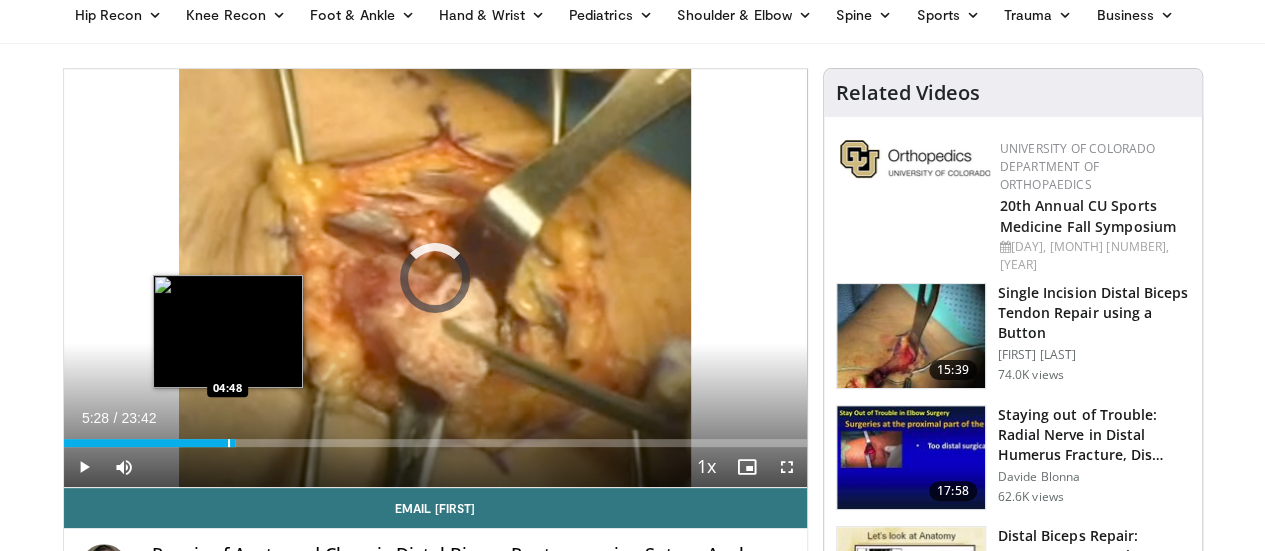 click at bounding box center [229, 443] 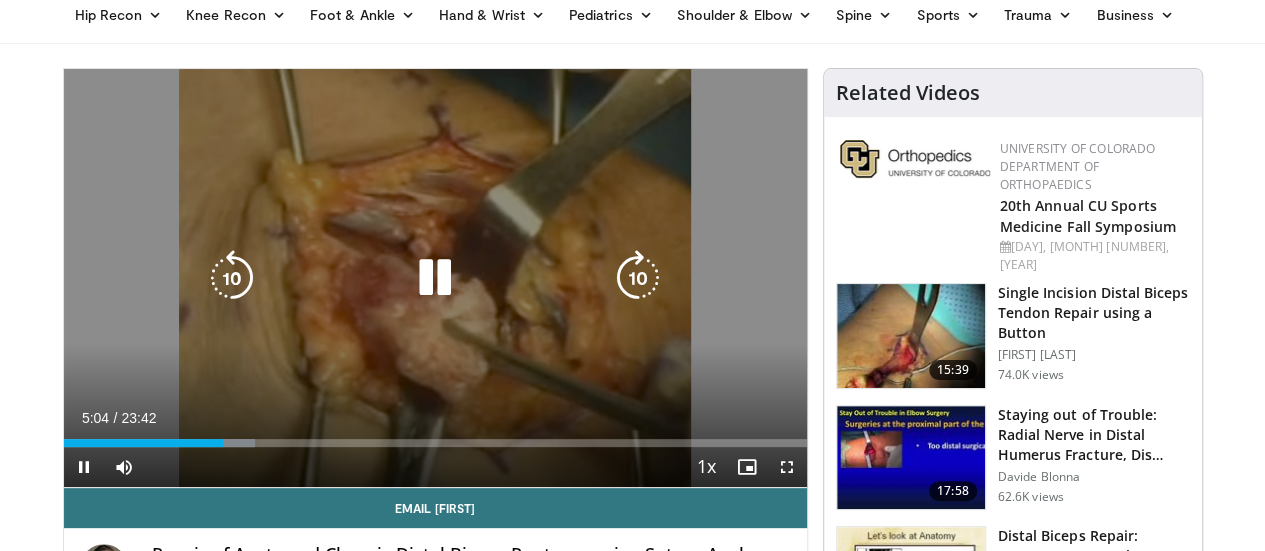 click at bounding box center (435, 278) 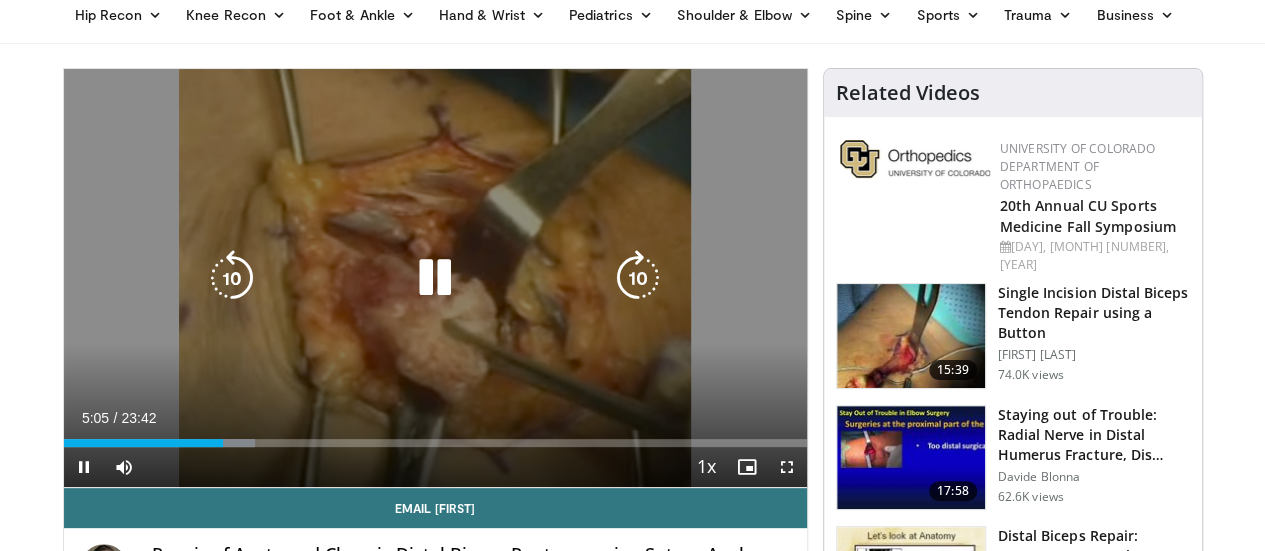 click at bounding box center [435, 278] 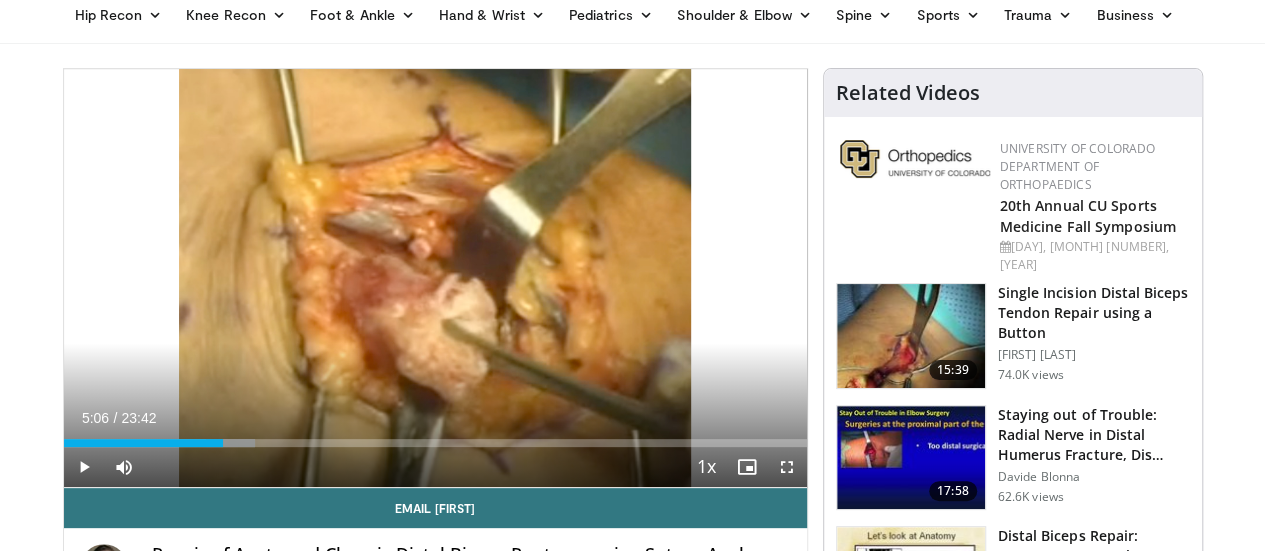click at bounding box center [911, 336] 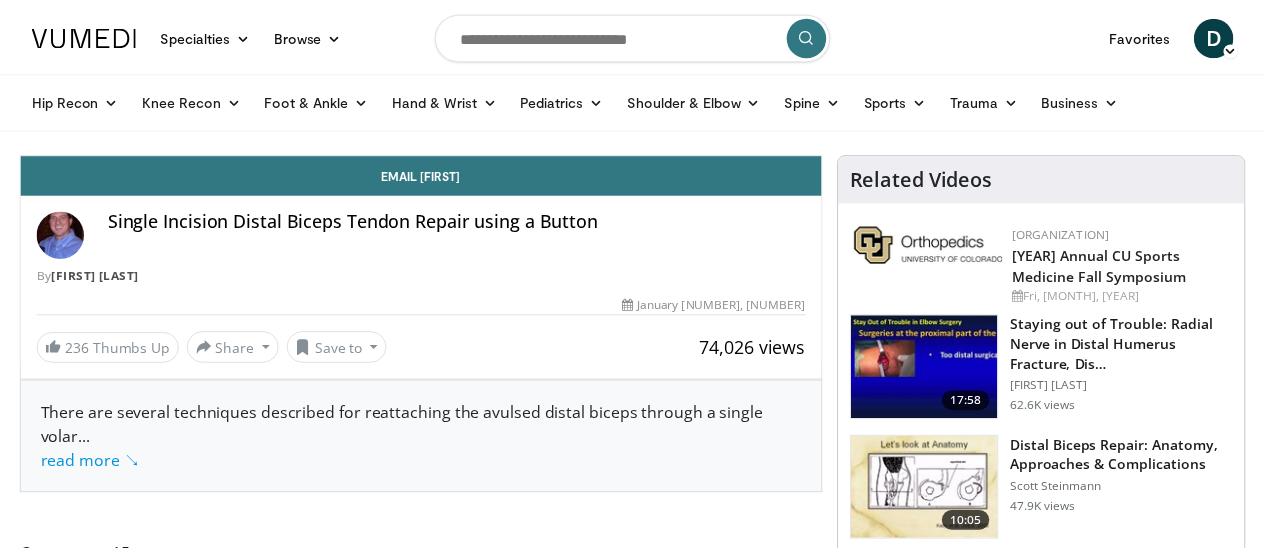 scroll, scrollTop: 0, scrollLeft: 0, axis: both 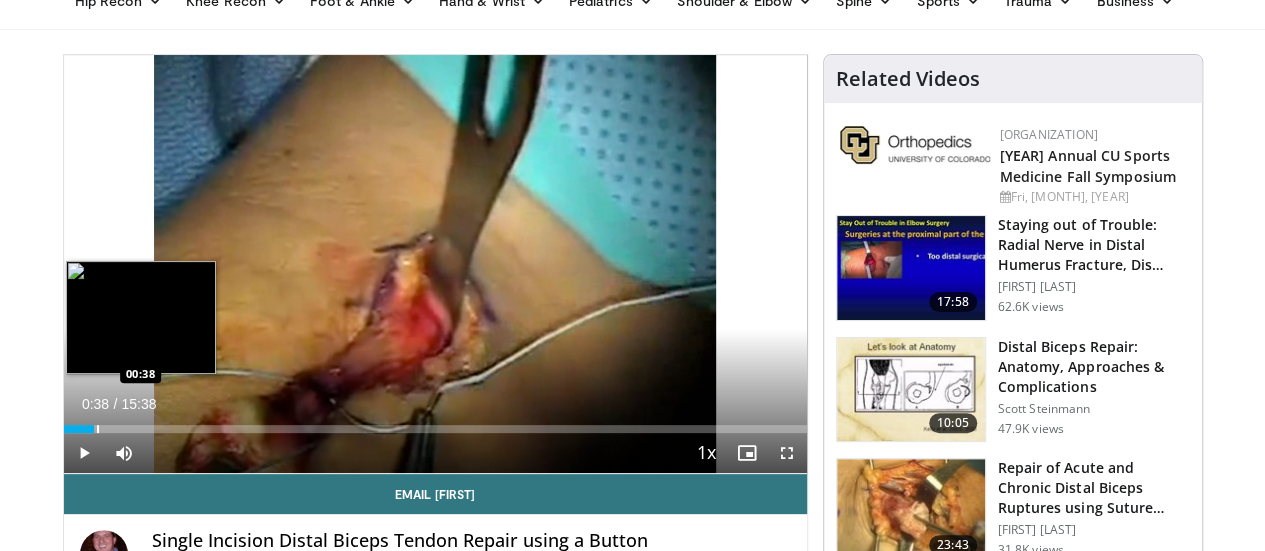 click at bounding box center [98, 429] 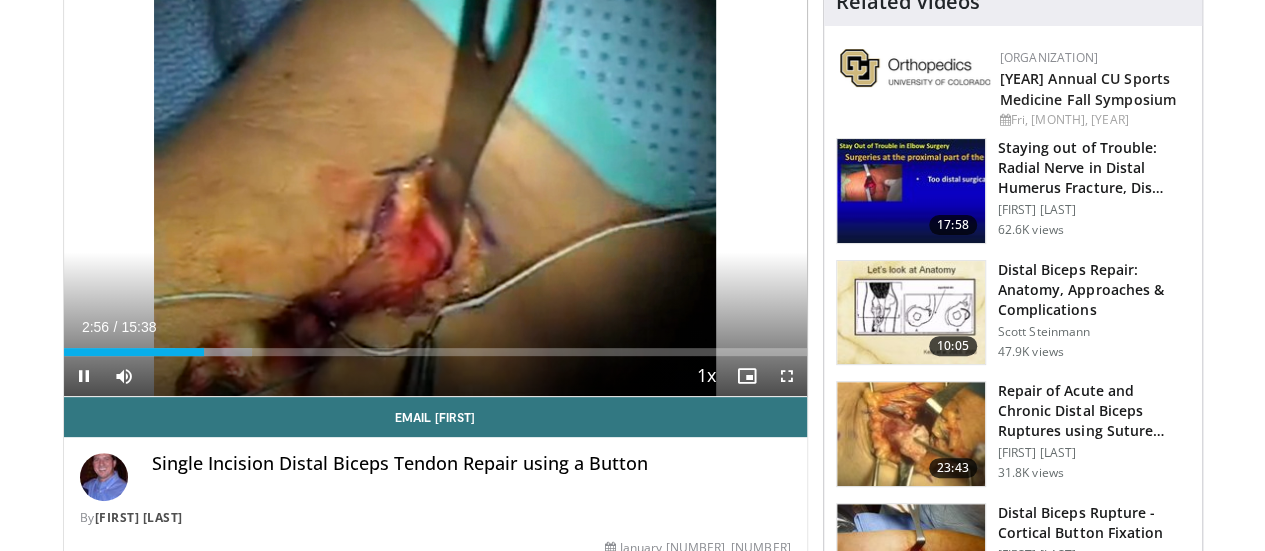 scroll, scrollTop: 172, scrollLeft: 0, axis: vertical 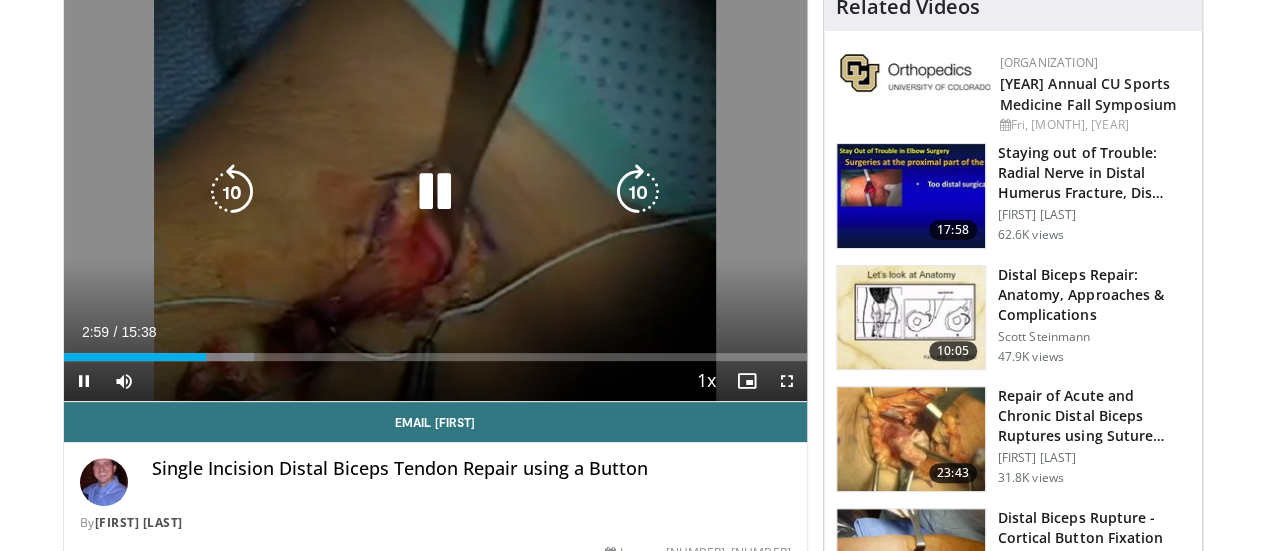 click at bounding box center (435, 192) 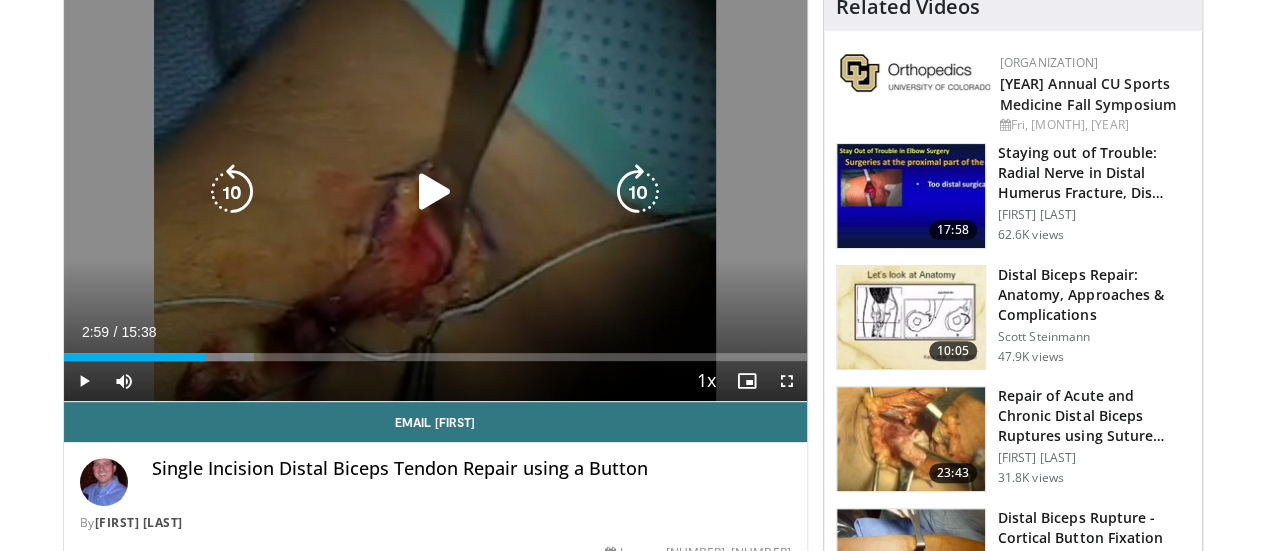 click at bounding box center [435, 192] 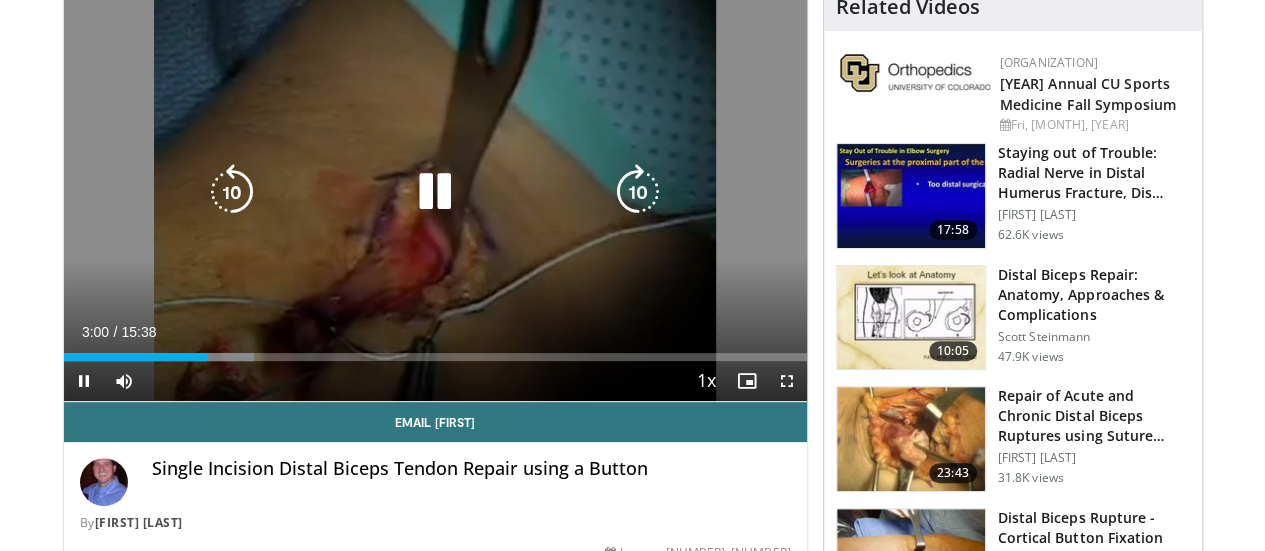 click at bounding box center (435, 192) 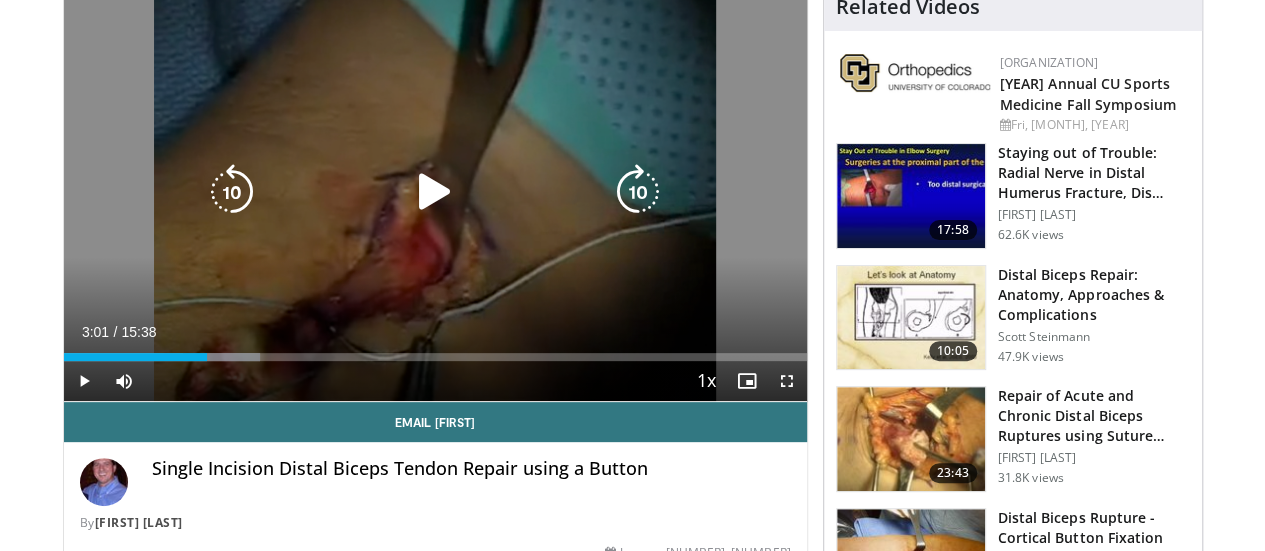 click on "10 seconds
Tap to unmute" at bounding box center [435, 192] 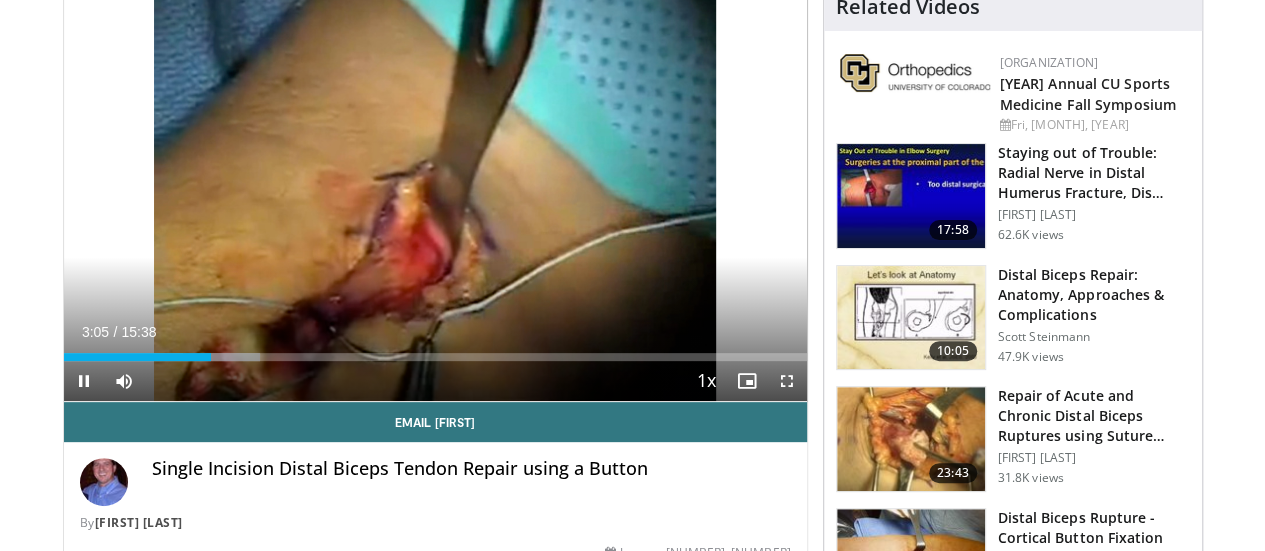 click on "10 seconds
Tap to unmute" at bounding box center [435, 192] 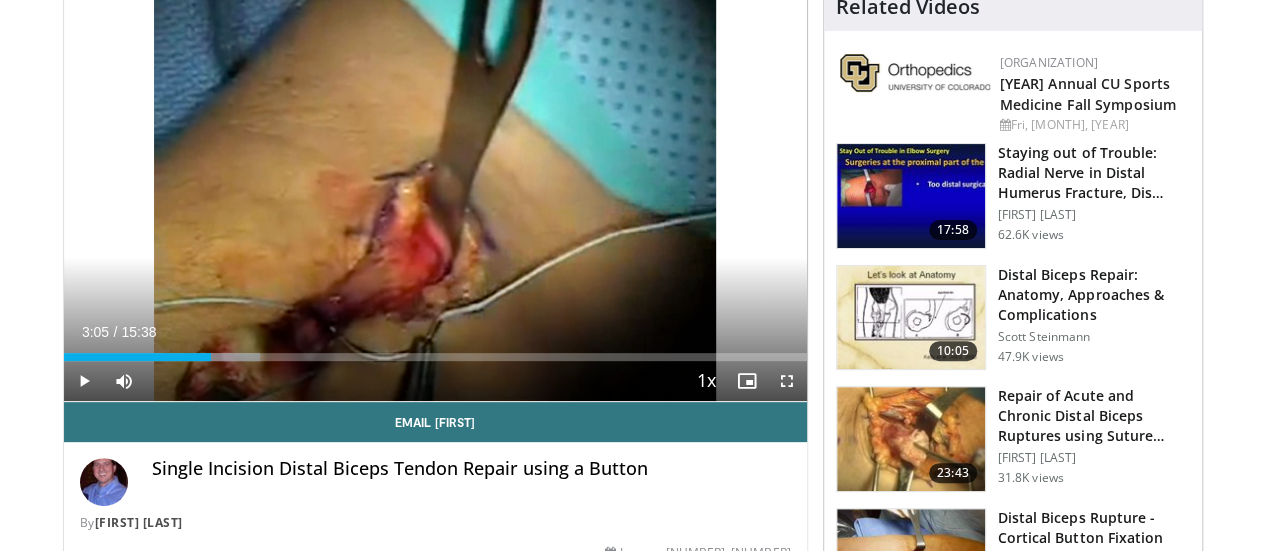 click on "10 seconds
Tap to unmute" at bounding box center (435, 192) 